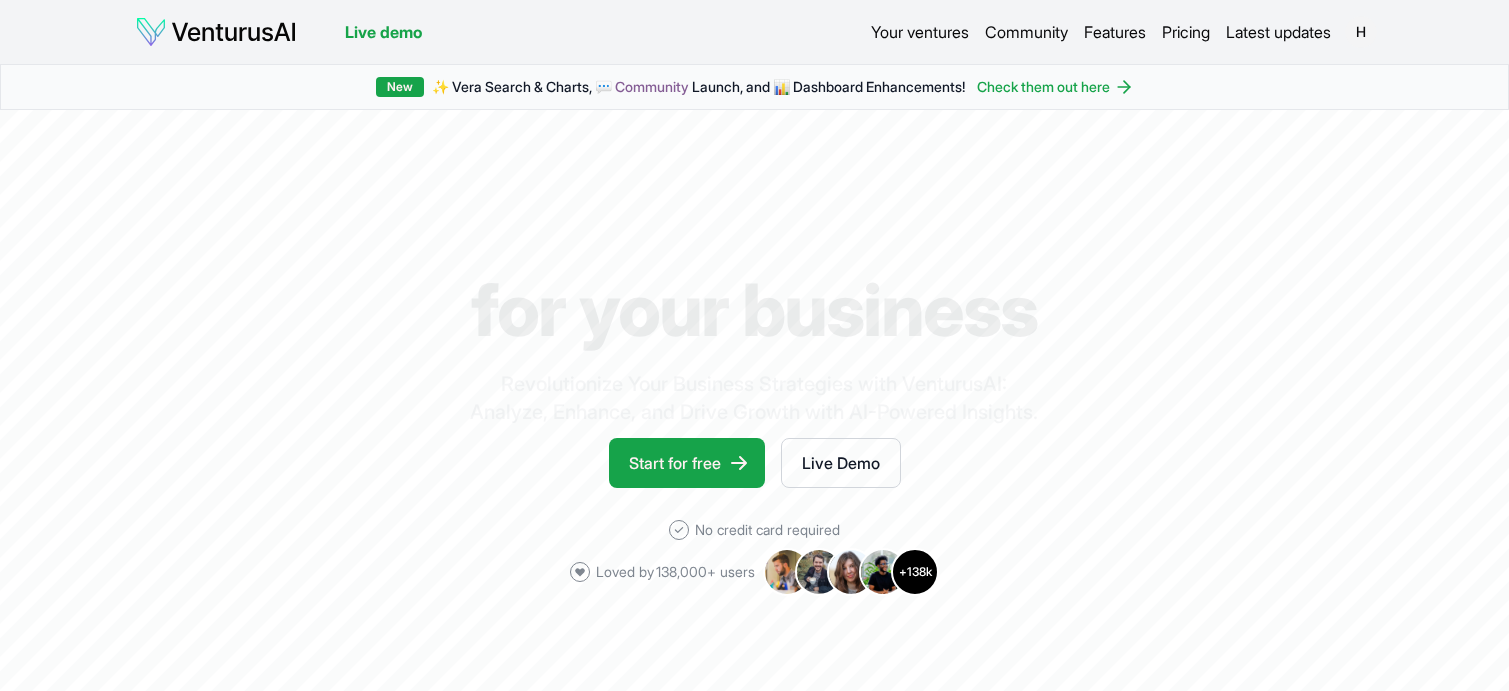 scroll, scrollTop: 0, scrollLeft: 0, axis: both 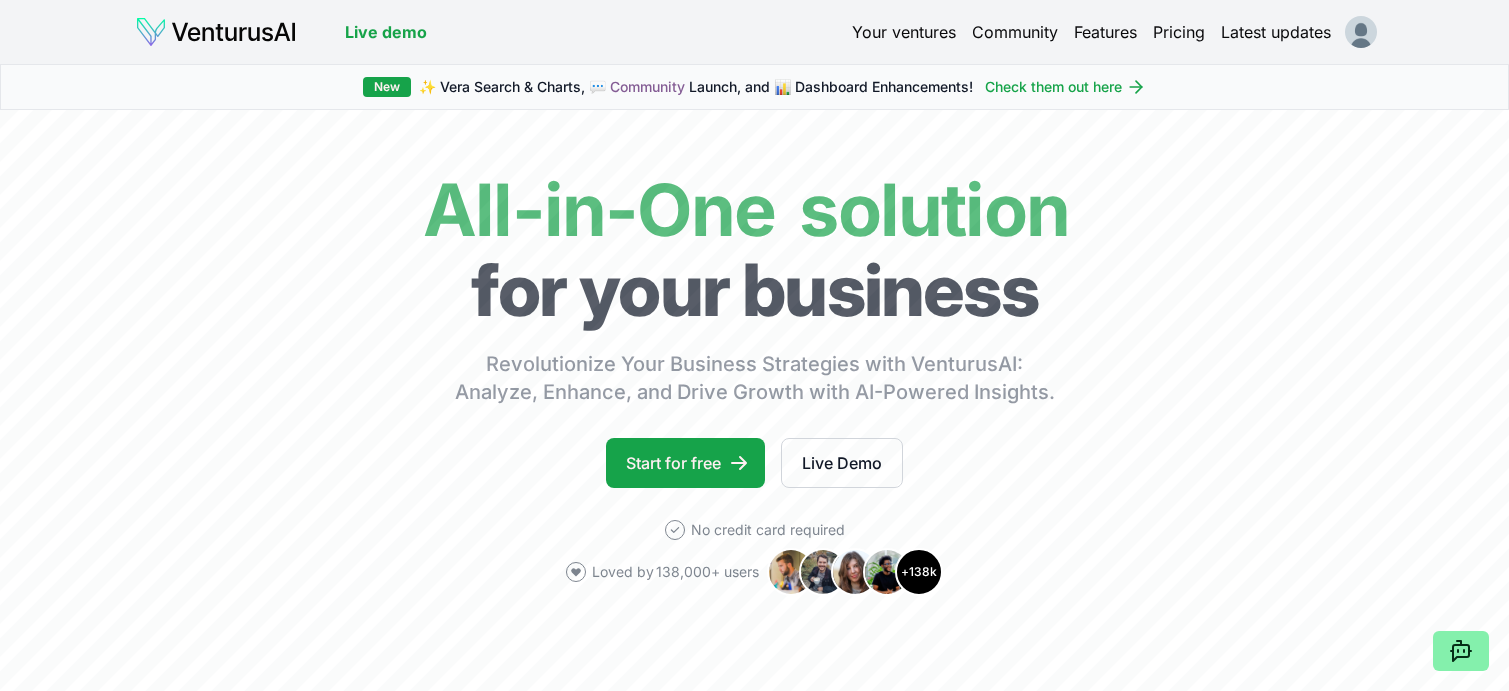 click on "Your ventures" at bounding box center (904, 32) 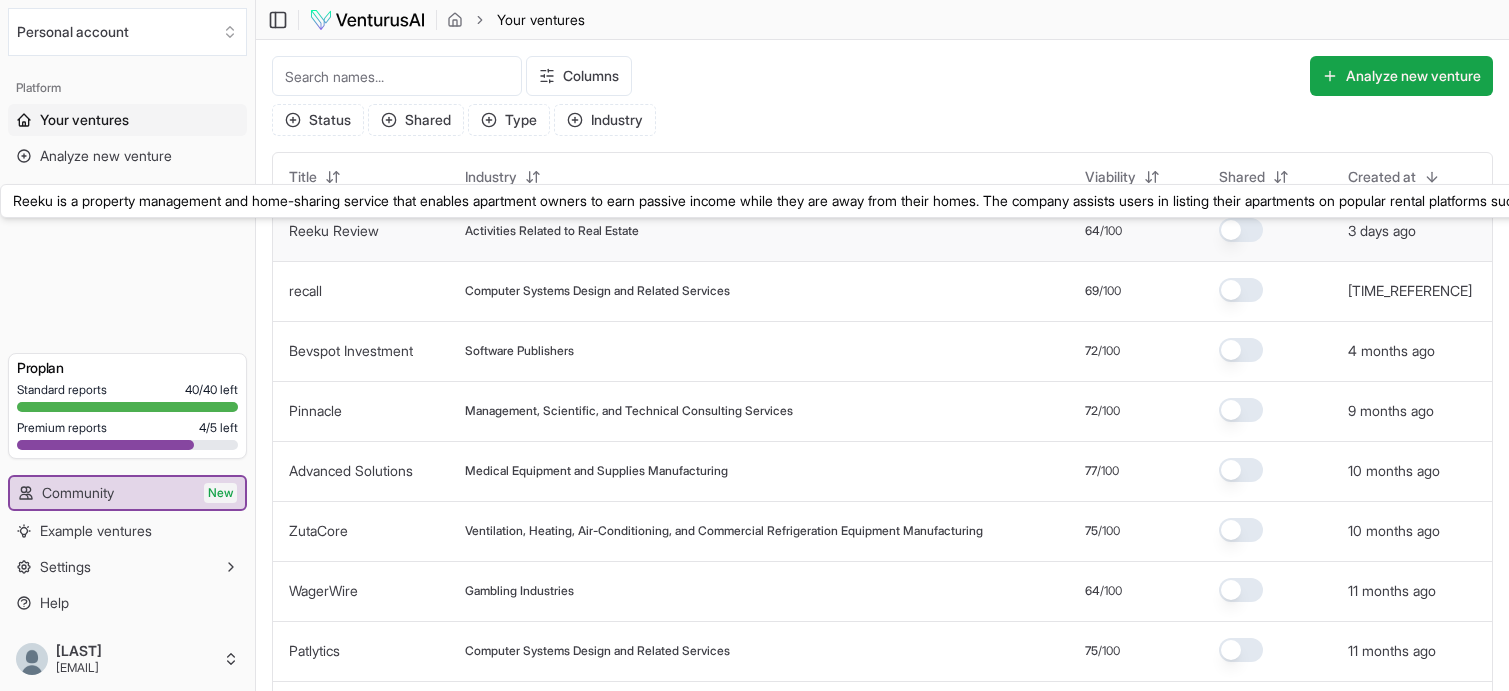 click on "Reeku Review" at bounding box center [334, 230] 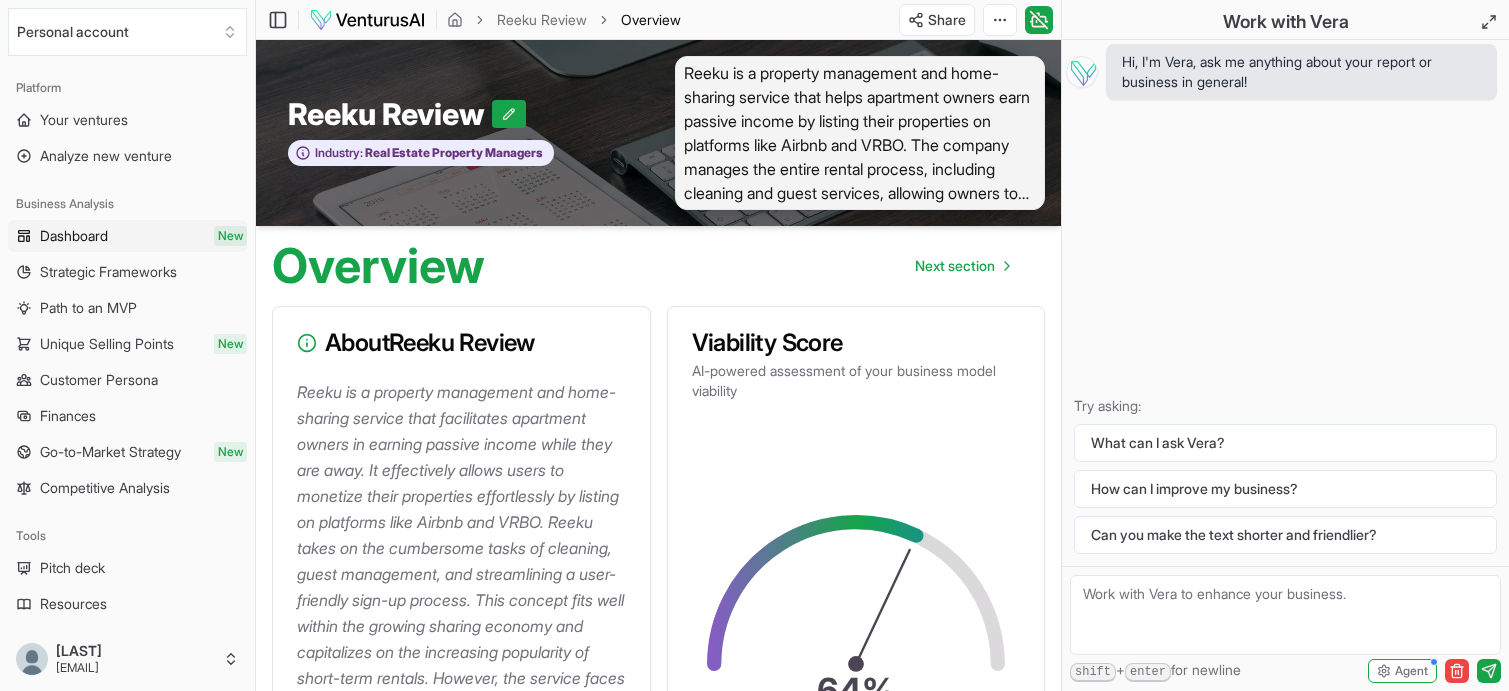 click on "Dashboard" at bounding box center [74, 236] 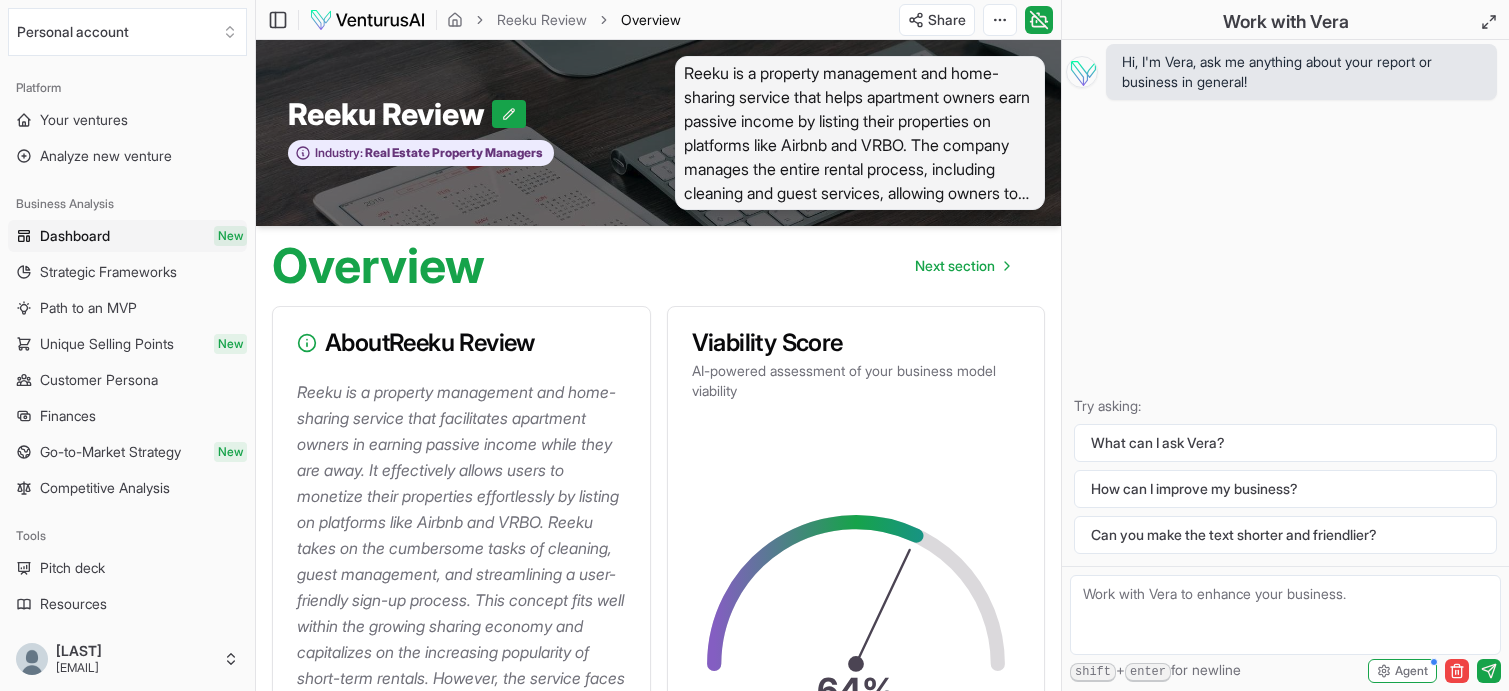 click on "Dashboard" at bounding box center [75, 236] 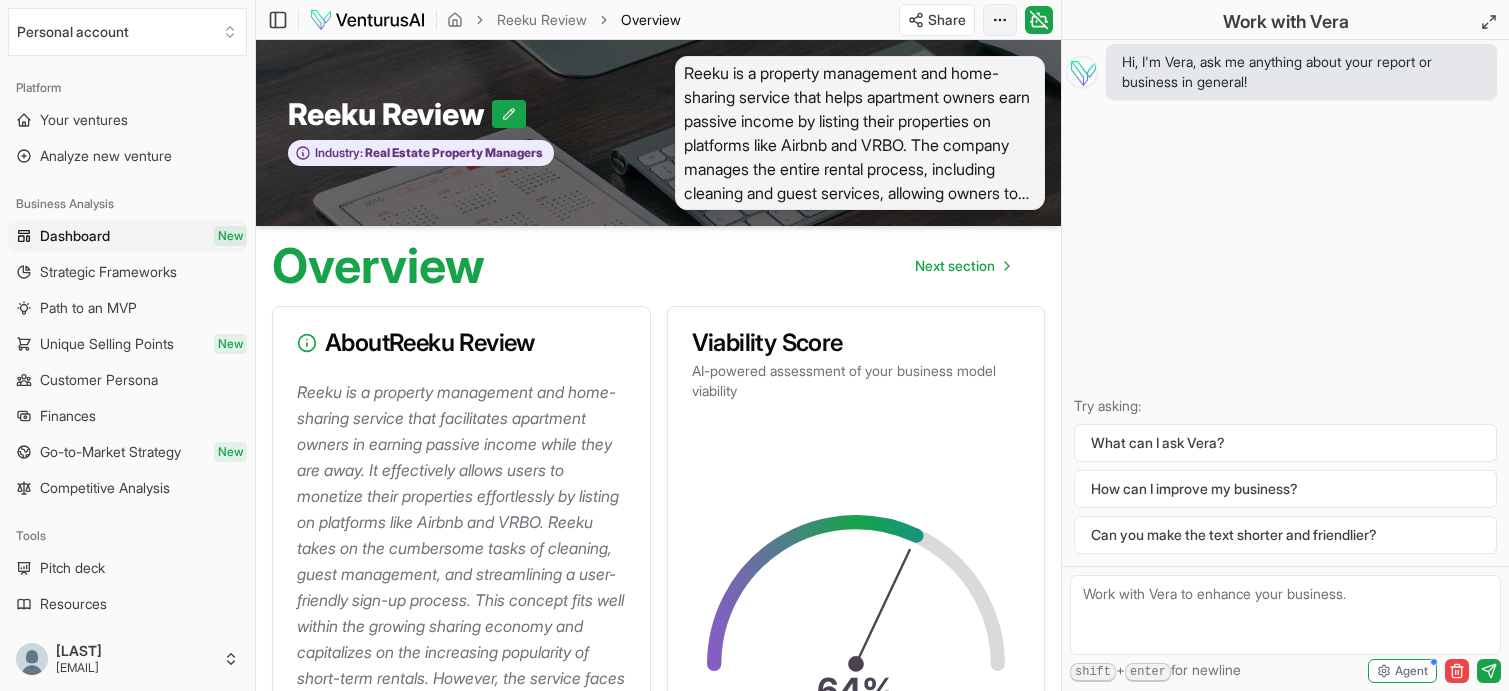 click on "We value your privacy We use cookies to enhance your browsing experience, serve personalized ads or content, and analyze our traffic. By clicking "Accept All", you consent to our use of cookies. Customize    Accept All Customize Consent Preferences   We use cookies to help you navigate efficiently and perform certain functions. You will find detailed information about all cookies under each consent category below. The cookies that are categorized as "Necessary" are stored on your browser as they are essential for enabling the basic functionalities of the site. ...  Show more Necessary Always Active Necessary cookies are required to enable the basic features of this site, such as providing secure log-in or adjusting your consent preferences. These cookies do not store any personally identifiable data. Cookie cookieyes-consent Duration 1 year Description Cookie __cf_bm Duration 1 hour Description This cookie, set by Cloudflare, is used to support Cloudflare Bot Management.  Cookie _cfuvid Duration session lidc" at bounding box center [754, 345] 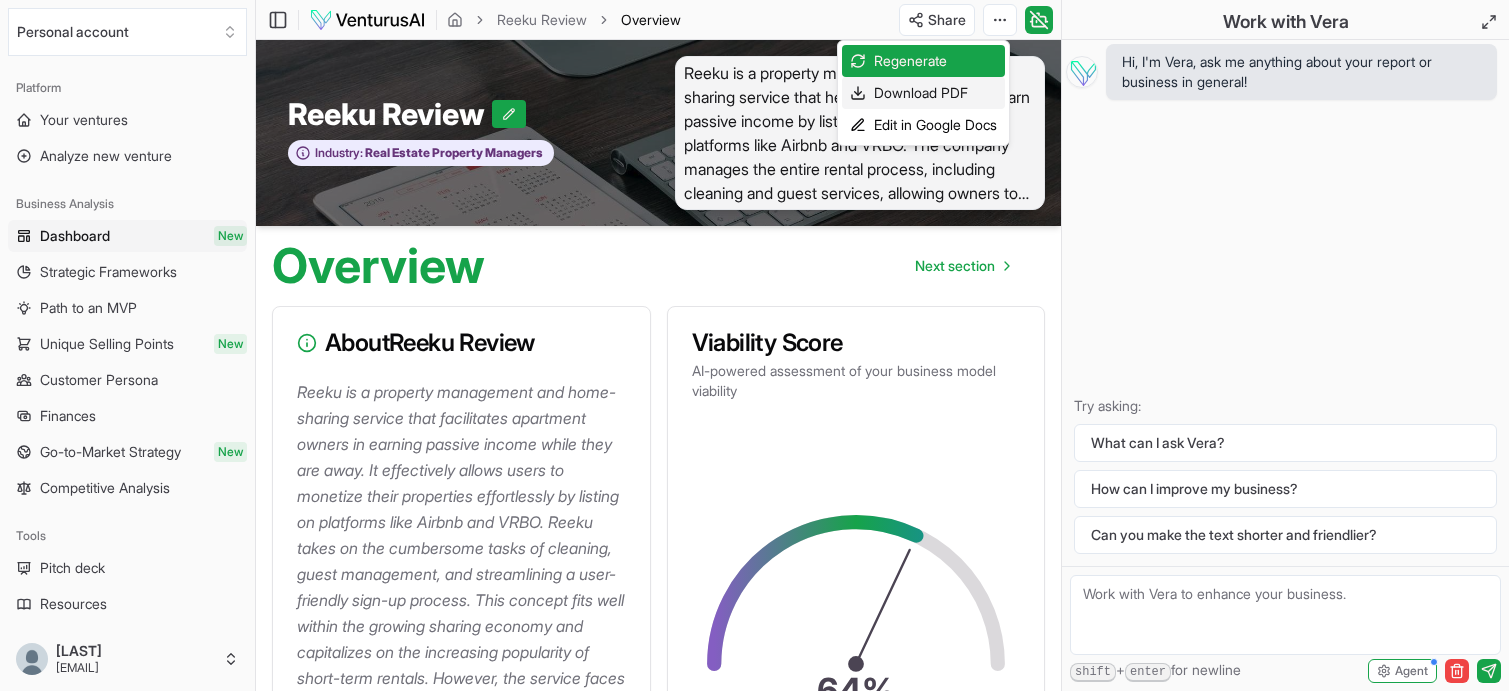 click on "Download PDF" at bounding box center [923, 93] 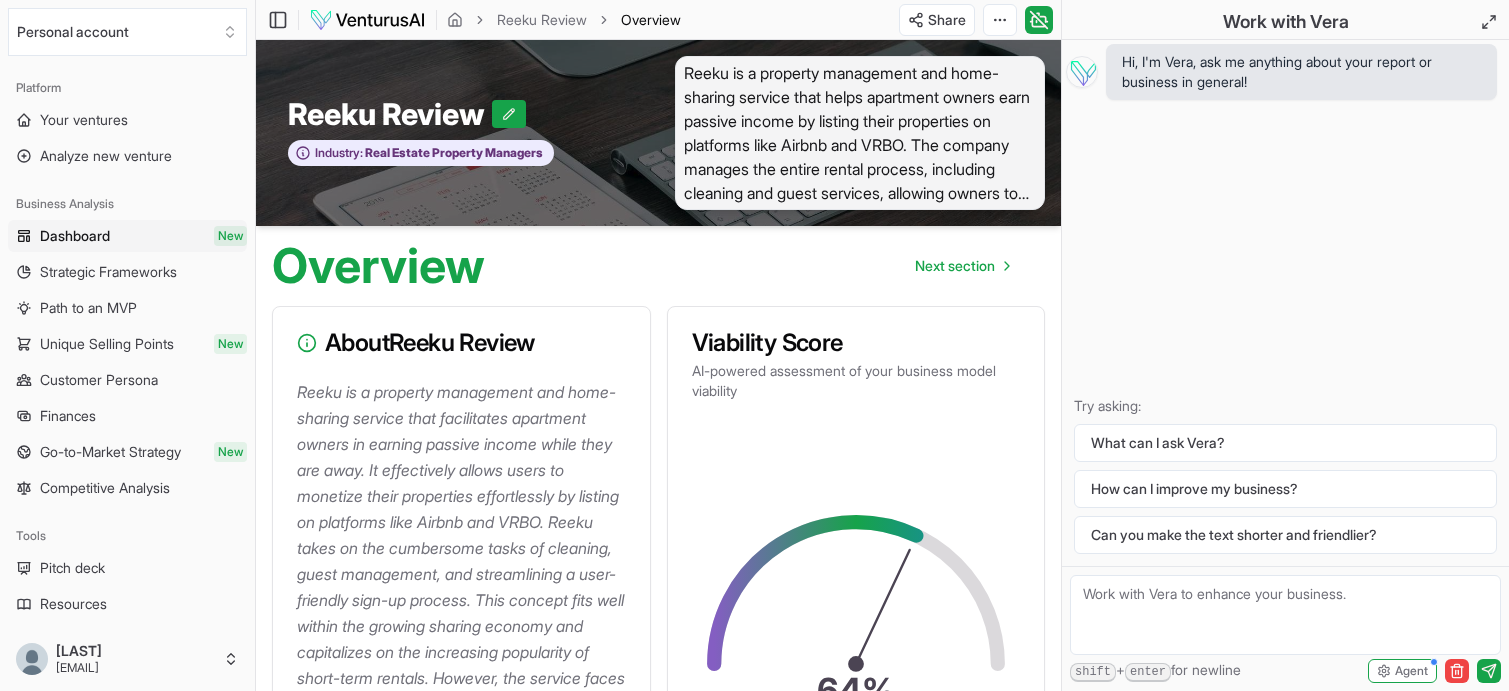 scroll, scrollTop: 0, scrollLeft: 0, axis: both 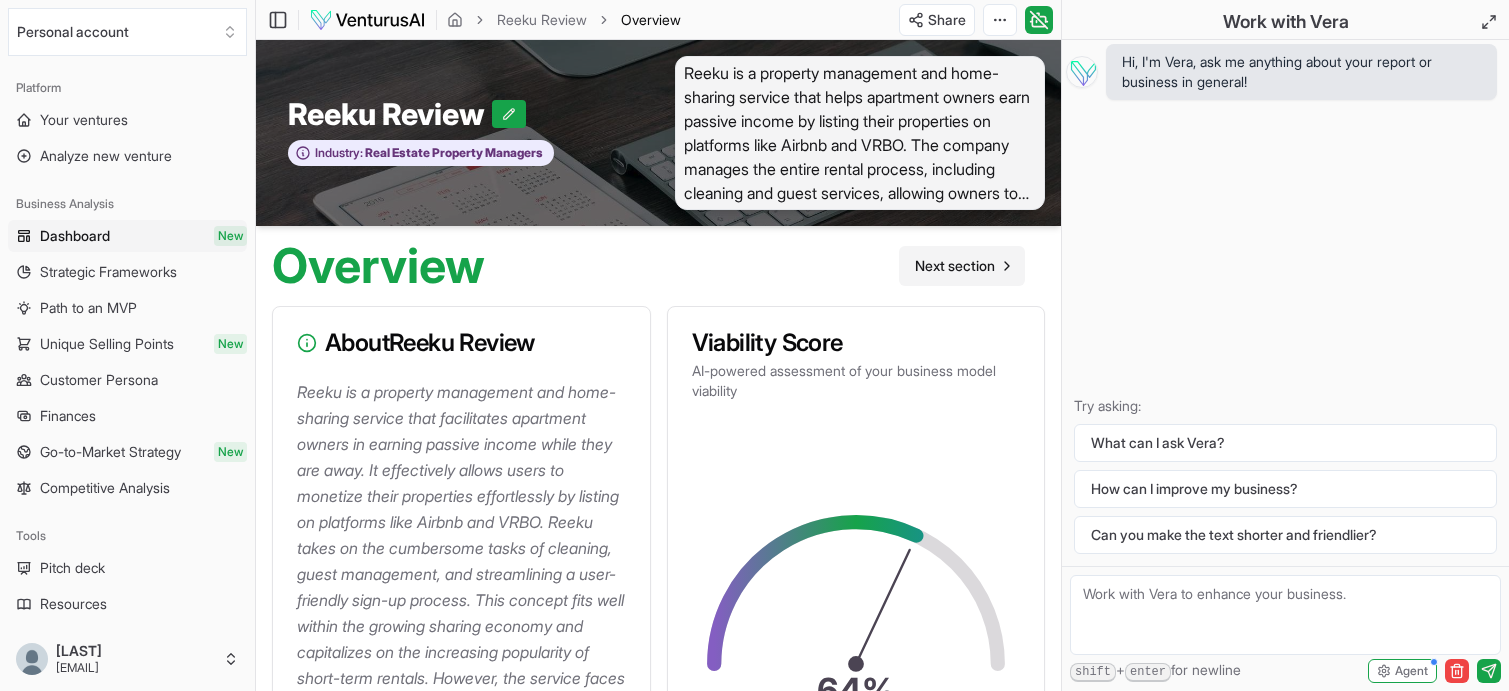 click on "Next section" at bounding box center (955, 266) 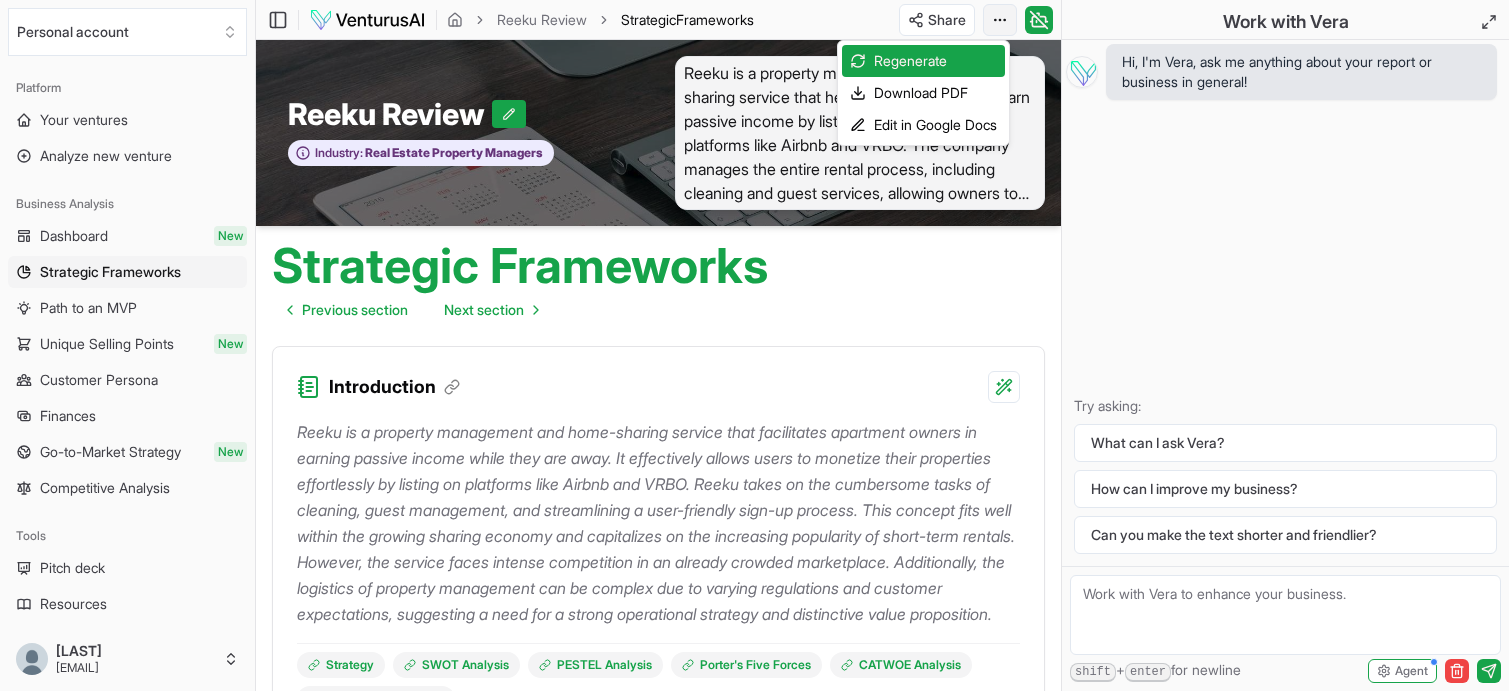 click on "We value your privacy We use cookies to enhance your browsing experience, serve personalized ads or content, and analyze our traffic. By clicking "Accept All", you consent to our use of cookies. Customize    Accept All Customize Consent Preferences   We use cookies to help you navigate efficiently and perform certain functions. You will find detailed information about all cookies under each consent category below. The cookies that are categorized as "Necessary" are stored on your browser as they are essential for enabling the basic functionalities of the site. ...  Show more Necessary Always Active Necessary cookies are required to enable the basic features of this site, such as providing secure log-in or adjusting your consent preferences. These cookies do not store any personally identifiable data. Cookie cookieyes-consent Duration 1 year Description Cookie __cf_bm Duration 1 hour Description This cookie, set by Cloudflare, is used to support Cloudflare Bot Management.  Cookie _cfuvid Duration session lidc" at bounding box center (754, 345) 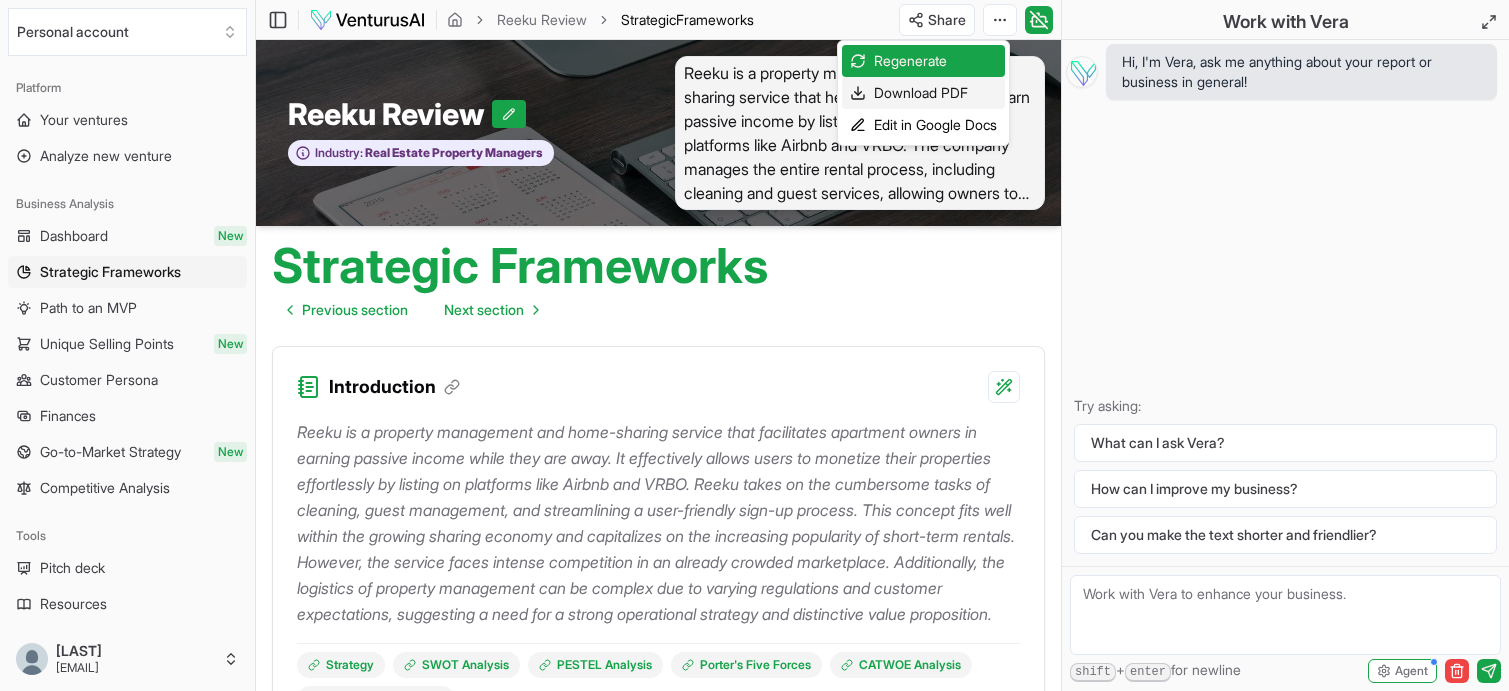 click on "Download PDF" at bounding box center (923, 93) 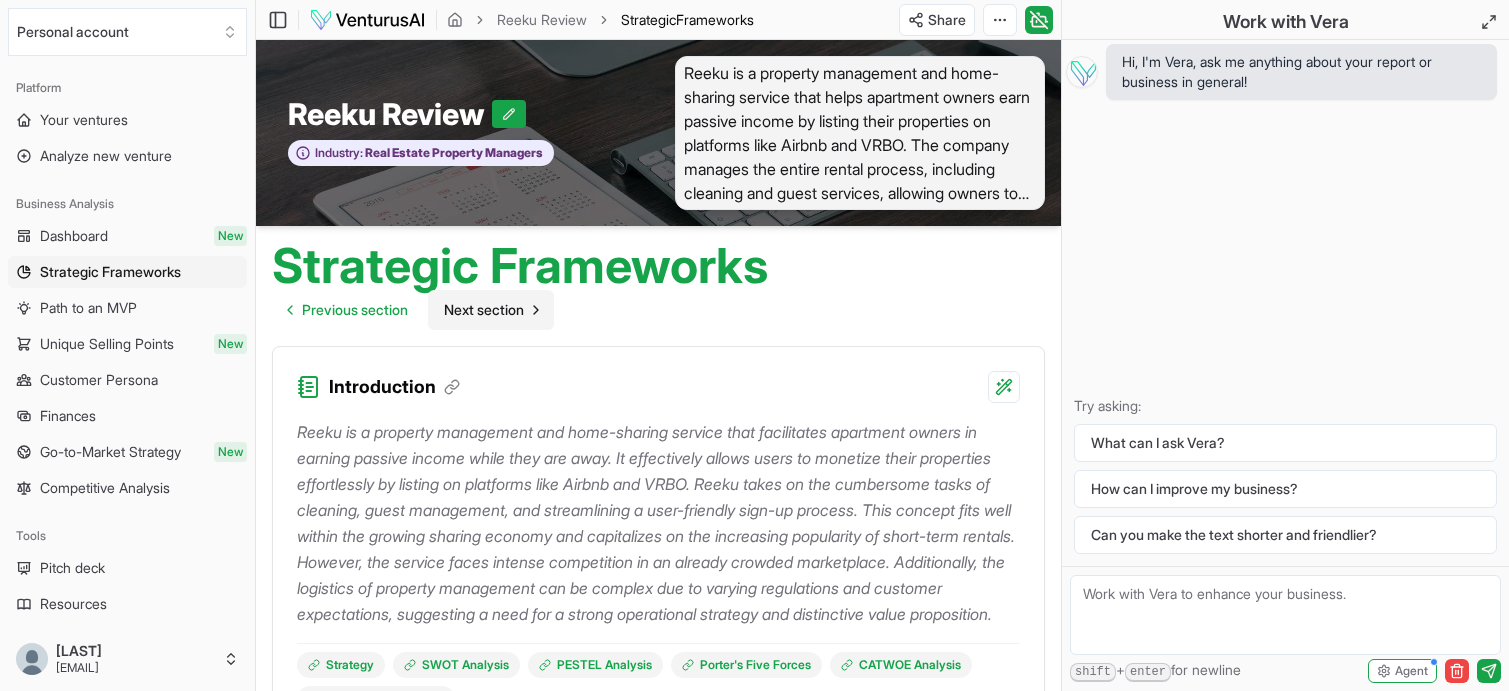 click on "Next section" at bounding box center (484, 310) 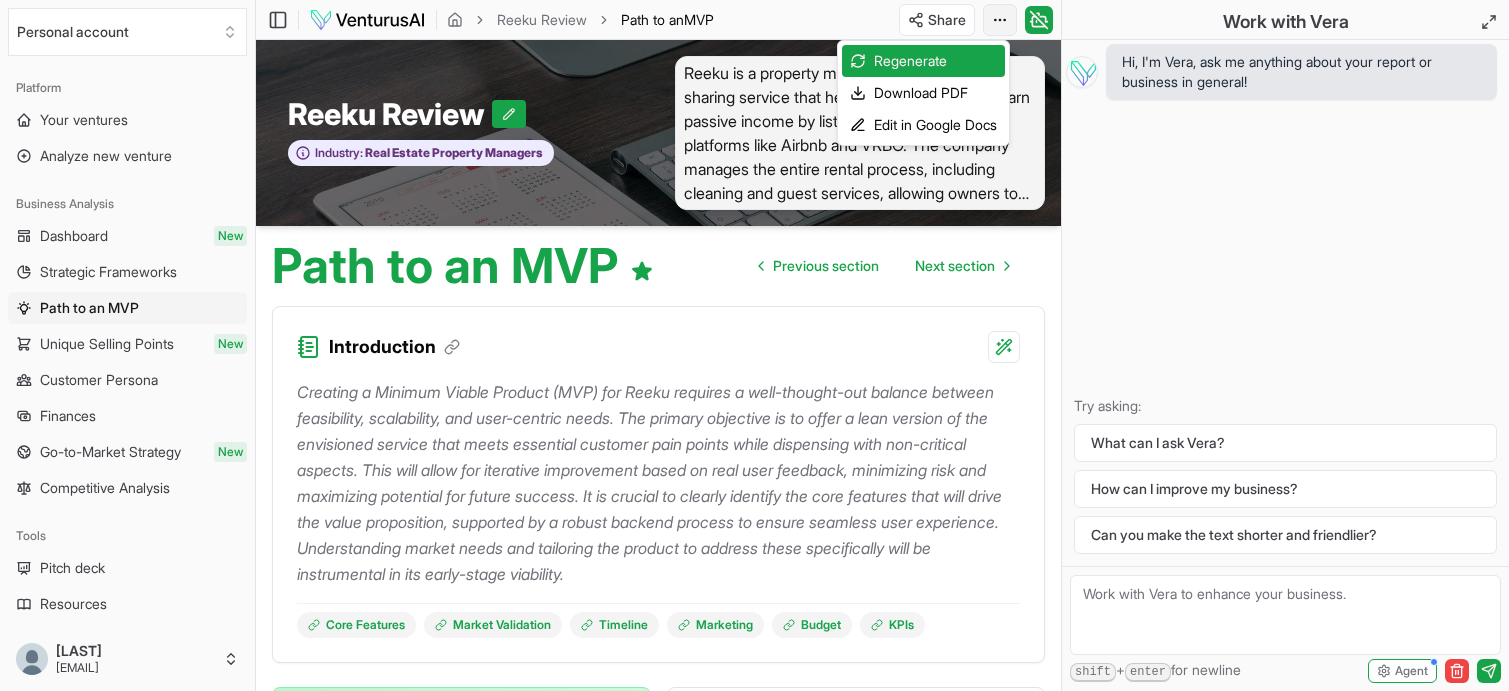 click on "We value your privacy We use cookies to enhance your browsing experience, serve personalized ads or content, and analyze our traffic. By clicking "Accept All", you consent to our use of cookies. Customize    Accept All Customize Consent Preferences   We use cookies to help you navigate efficiently and perform certain functions. You will find detailed information about all cookies under each consent category below. The cookies that are categorized as "Necessary" are stored on your browser as they are essential for enabling the basic functionalities of the site. ...  Show more Necessary Always Active Necessary cookies are required to enable the basic features of this site, such as providing secure log-in or adjusting your consent preferences. These cookies do not store any personally identifiable data. Cookie cookieyes-consent Duration 1 year Description Cookie __cf_bm Duration 1 hour Description This cookie, set by Cloudflare, is used to support Cloudflare Bot Management.  Cookie _cfuvid Duration session lidc" at bounding box center (754, 345) 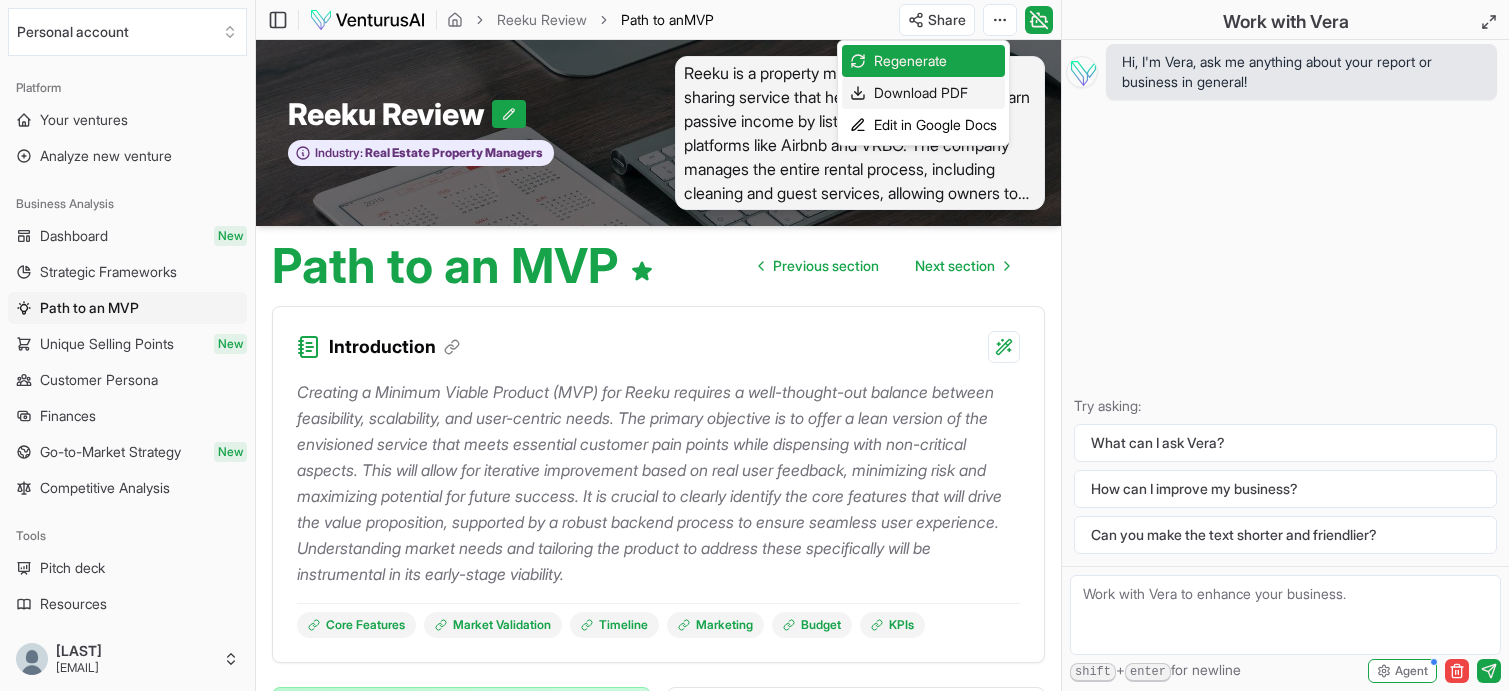 click on "Download PDF" at bounding box center [923, 93] 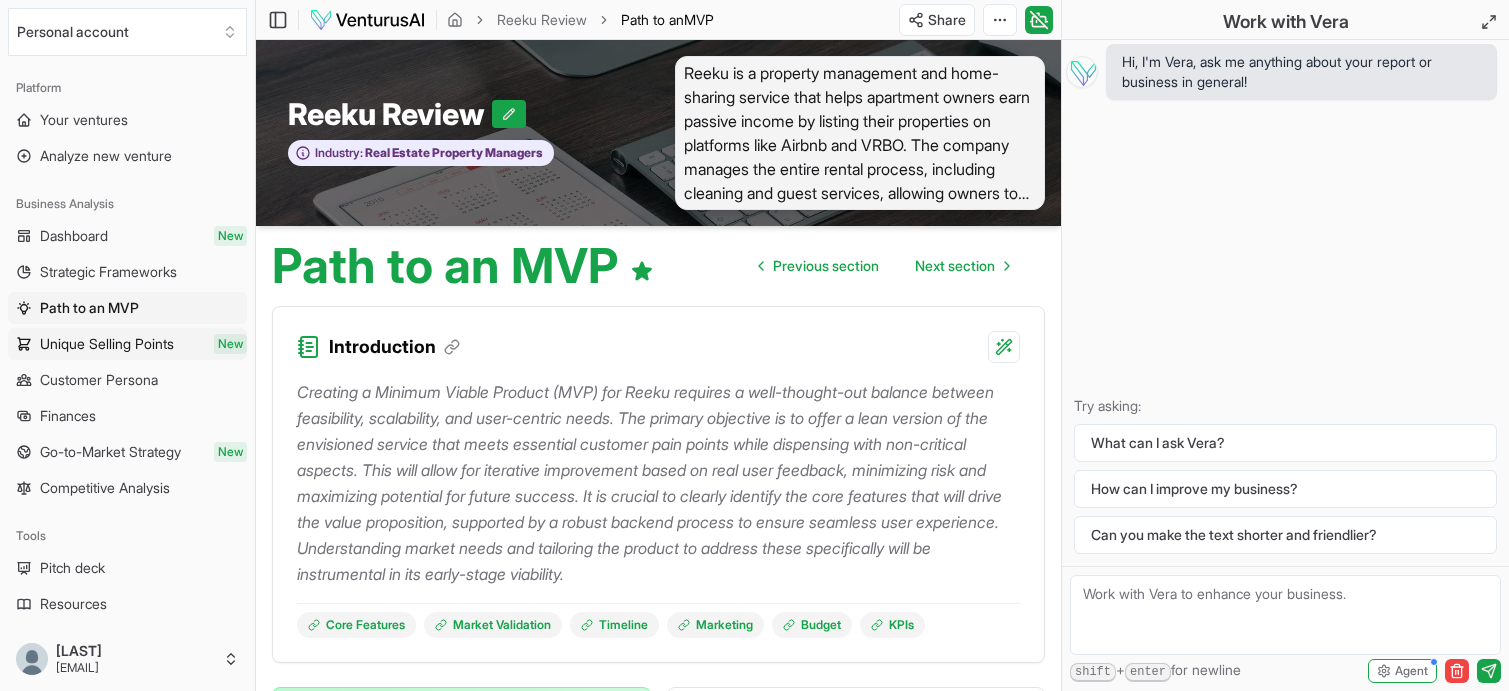click on "Unique Selling Points" at bounding box center [107, 344] 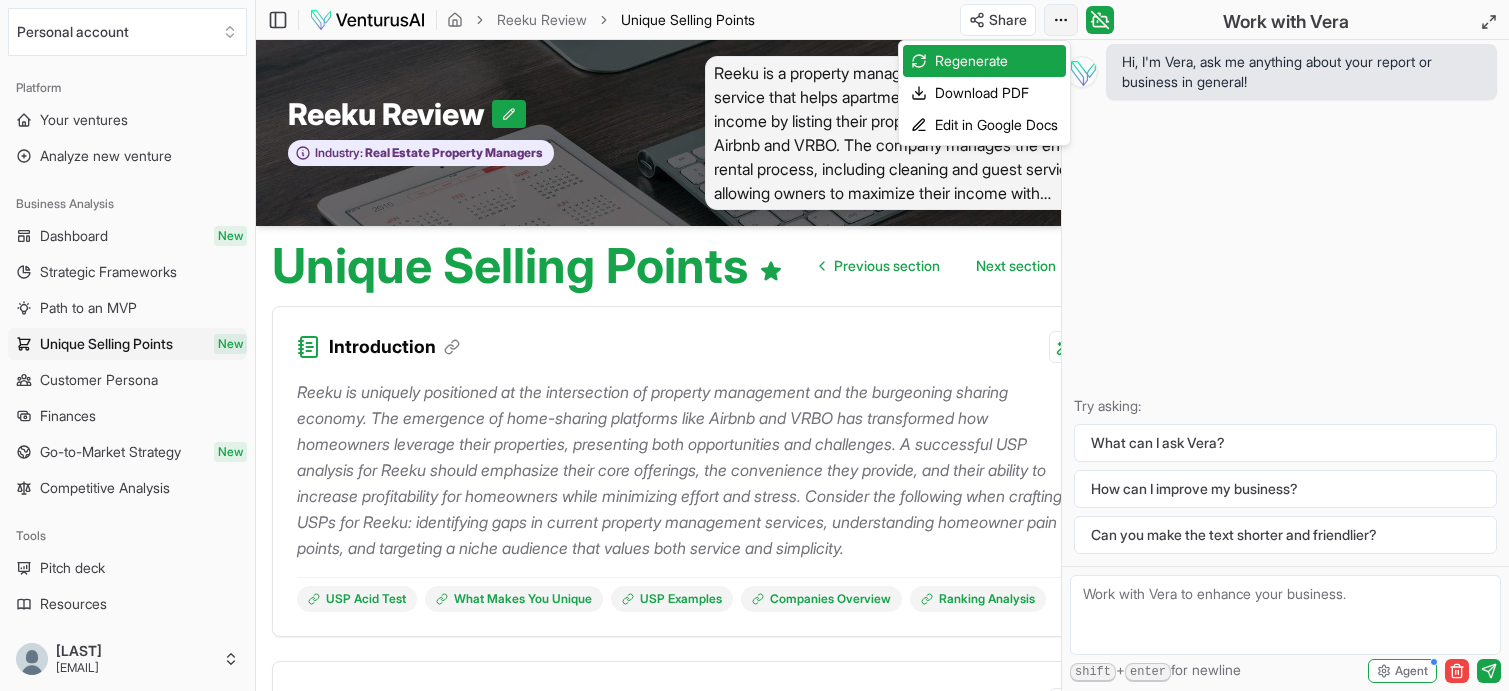 click on "We value your privacy We use cookies to enhance your browsing experience, serve personalized ads or content, and analyze our traffic. By clicking "Accept All", you consent to our use of cookies. Customize    Accept All Customize Consent Preferences   We use cookies to help you navigate efficiently and perform certain functions. You will find detailed information about all cookies under each consent category below. The cookies that are categorized as "Necessary" are stored on your browser as they are essential for enabling the basic functionalities of the site. ...  Show more Necessary Always Active Necessary cookies are required to enable the basic features of this site, such as providing secure log-in or adjusting your consent preferences. These cookies do not store any personally identifiable data. Cookie cookieyes-consent Duration 1 year Description Cookie __cf_bm Duration 1 hour Description This cookie, set by Cloudflare, is used to support Cloudflare Bot Management.  Cookie _cfuvid Duration session lidc" at bounding box center [754, 345] 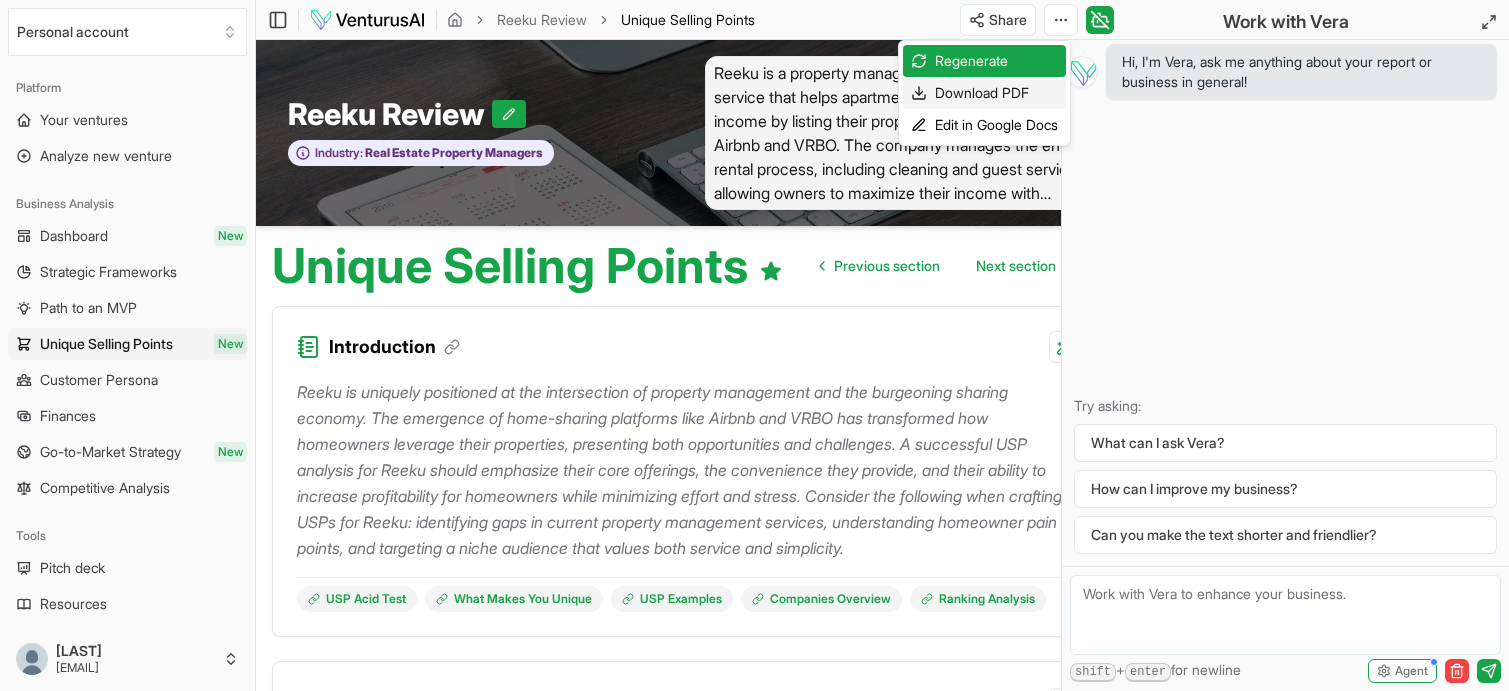 click on "Download PDF" at bounding box center [984, 93] 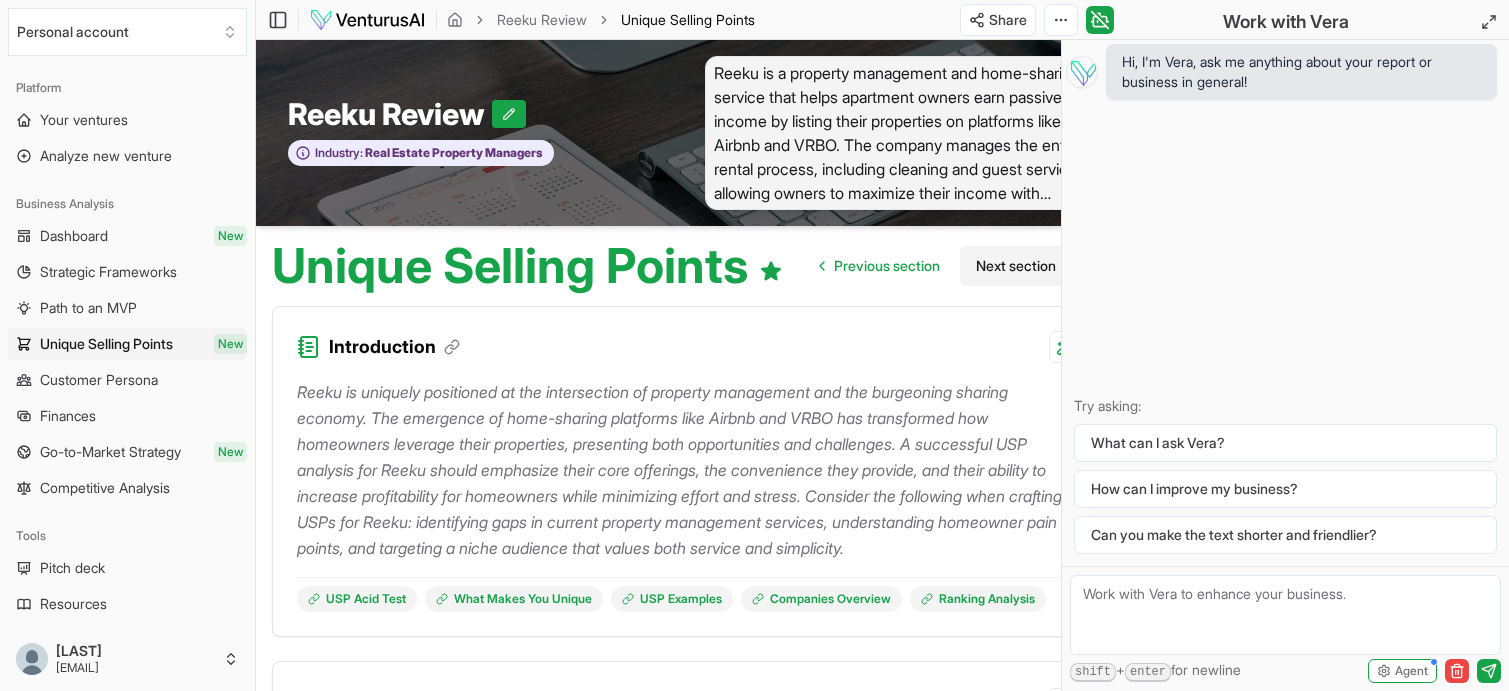 click on "Next section" at bounding box center (1016, 266) 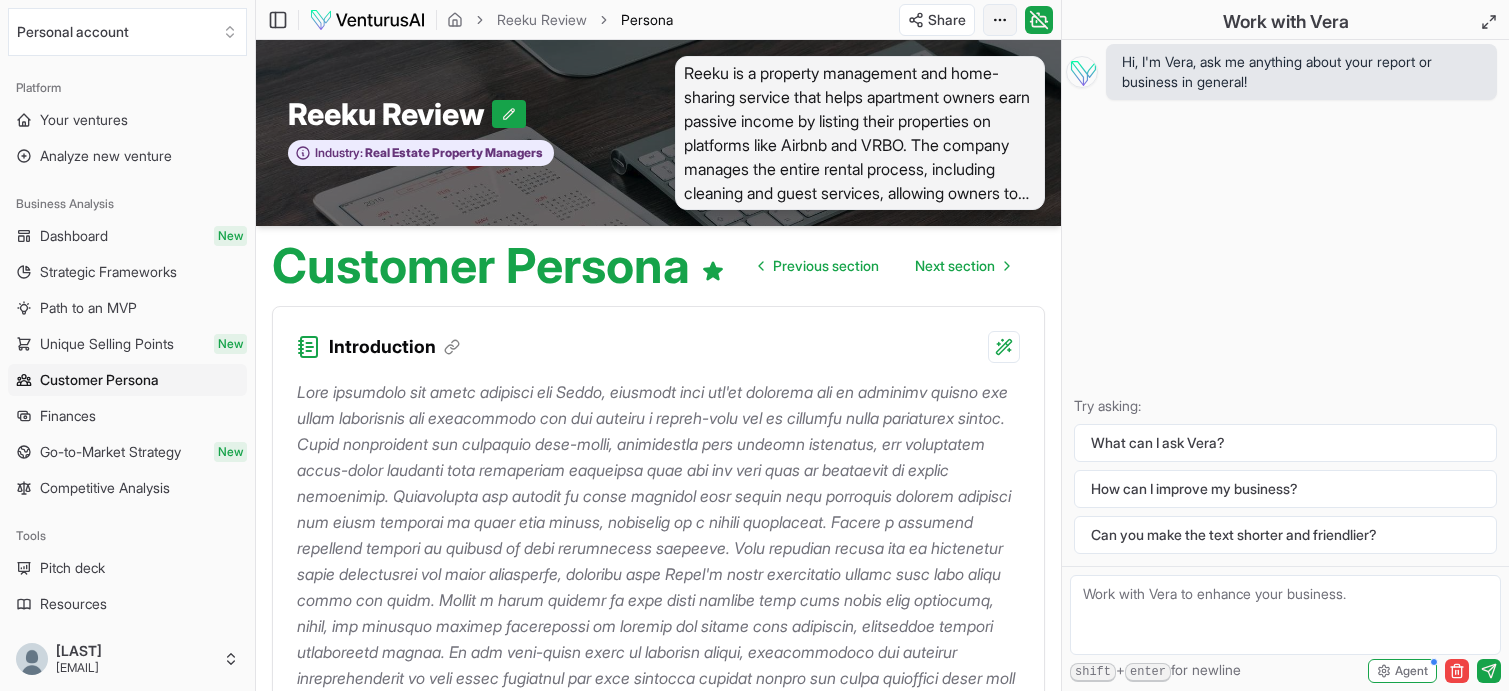 click on "We value your privacy We use cookies to enhance your browsing experience, serve personalized ads or content, and analyze our traffic. By clicking "Accept All", you consent to our use of cookies. Customize    Accept All Customize Consent Preferences   We use cookies to help you navigate efficiently and perform certain functions. You will find detailed information about all cookies under each consent category below. The cookies that are categorized as "Necessary" are stored on your browser as they are essential for enabling the basic functionalities of the site. ...  Show more Necessary Always Active Necessary cookies are required to enable the basic features of this site, such as providing secure log-in or adjusting your consent preferences. These cookies do not store any personally identifiable data. Cookie cookieyes-consent Duration 1 year Description Cookie __cf_bm Duration 1 hour Description This cookie, set by Cloudflare, is used to support Cloudflare Bot Management.  Cookie _cfuvid Duration session lidc" at bounding box center [754, 345] 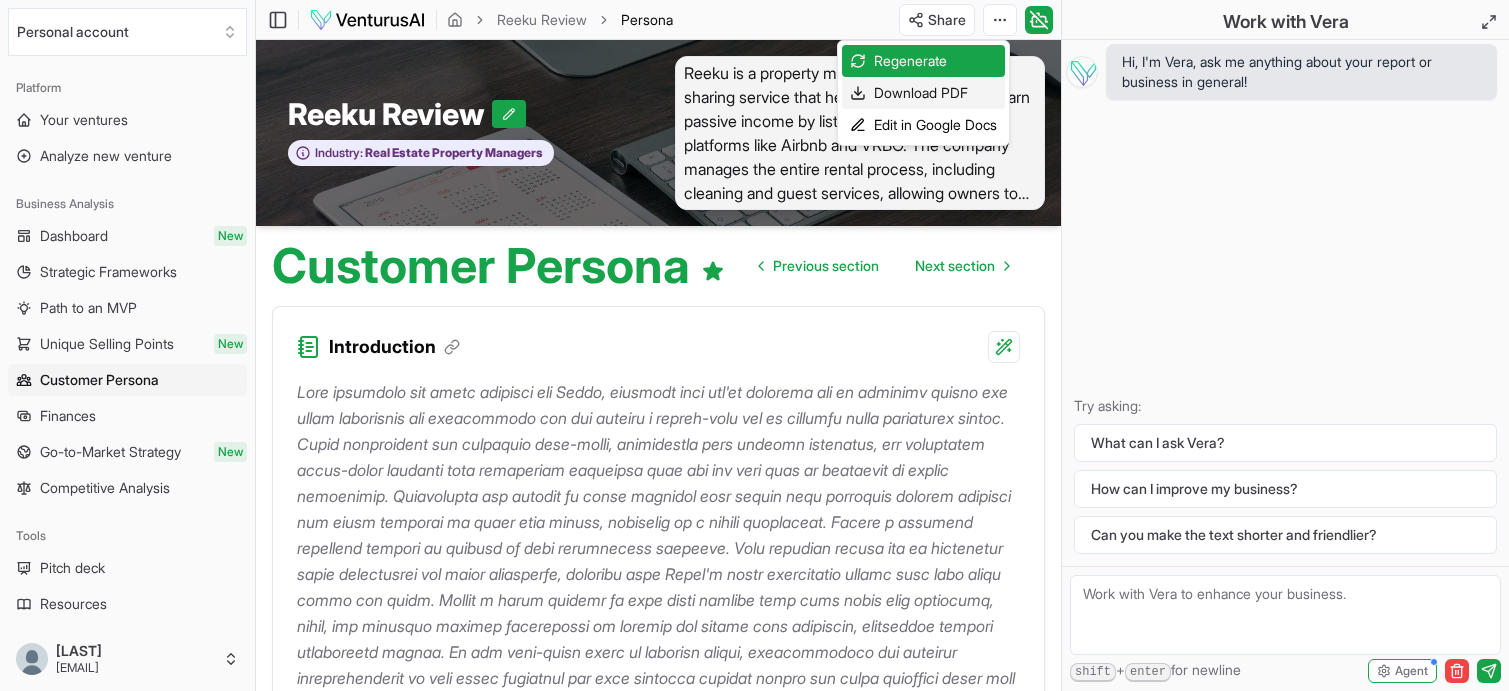 click on "Download PDF" at bounding box center (923, 93) 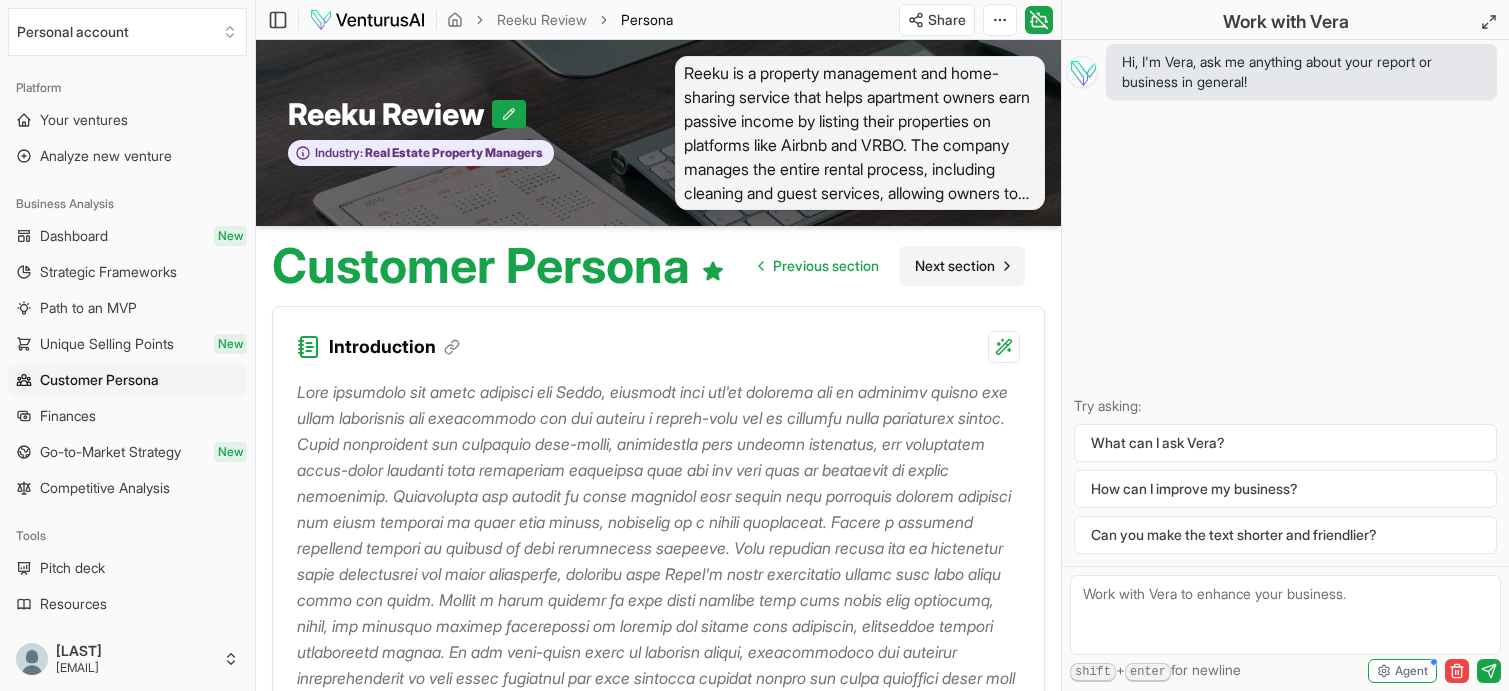 click on "Next section" at bounding box center (955, 266) 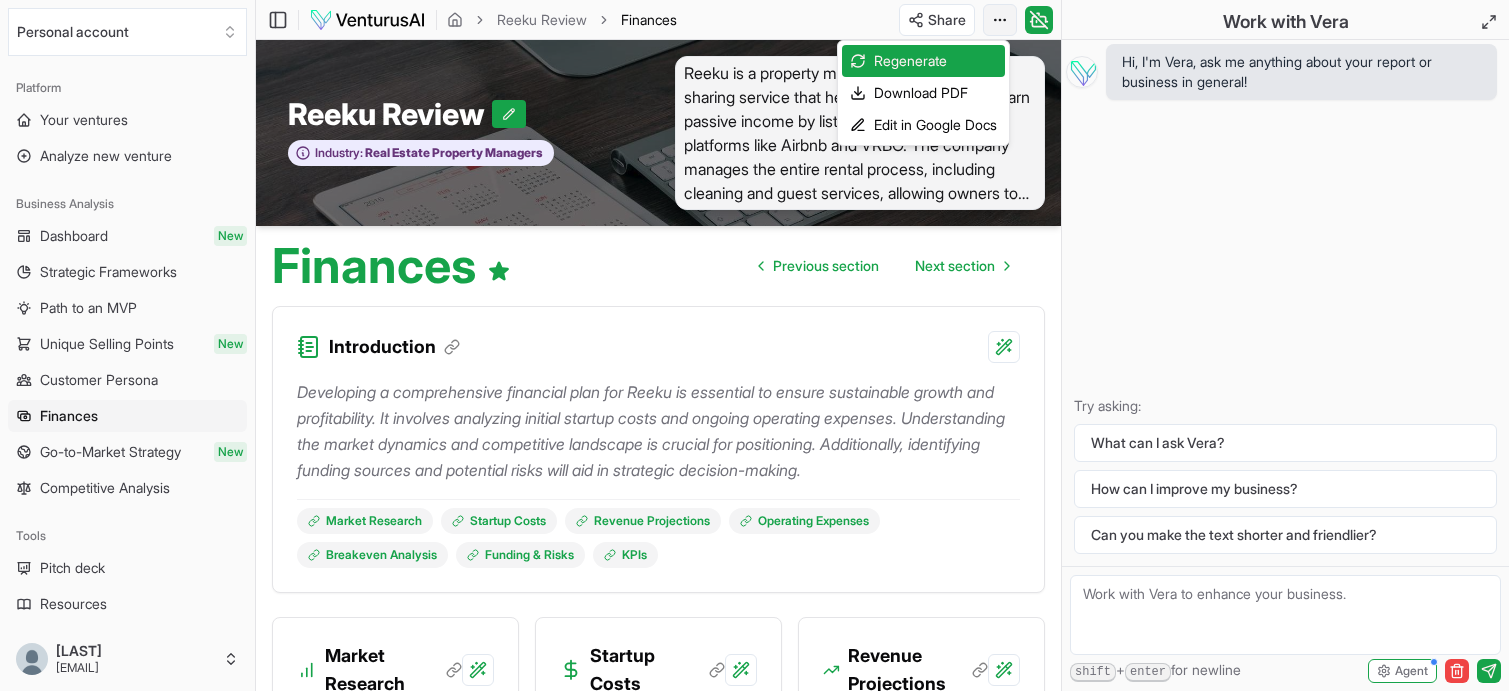 click on "We value your privacy We use cookies to enhance your browsing experience, serve personalized ads or content, and analyze our traffic. By clicking "Accept All", you consent to our use of cookies. Customize    Accept All Customize Consent Preferences   We use cookies to help you navigate efficiently and perform certain functions. You will find detailed information about all cookies under each consent category below. The cookies that are categorized as "Necessary" are stored on your browser as they are essential for enabling the basic functionalities of the site. ...  Show more Necessary Always Active Necessary cookies are required to enable the basic features of this site, such as providing secure log-in or adjusting your consent preferences. These cookies do not store any personally identifiable data. Cookie cookieyes-consent Duration 1 year Description Cookie __cf_bm Duration 1 hour Description This cookie, set by Cloudflare, is used to support Cloudflare Bot Management.  Cookie _cfuvid Duration session lidc" at bounding box center (754, 345) 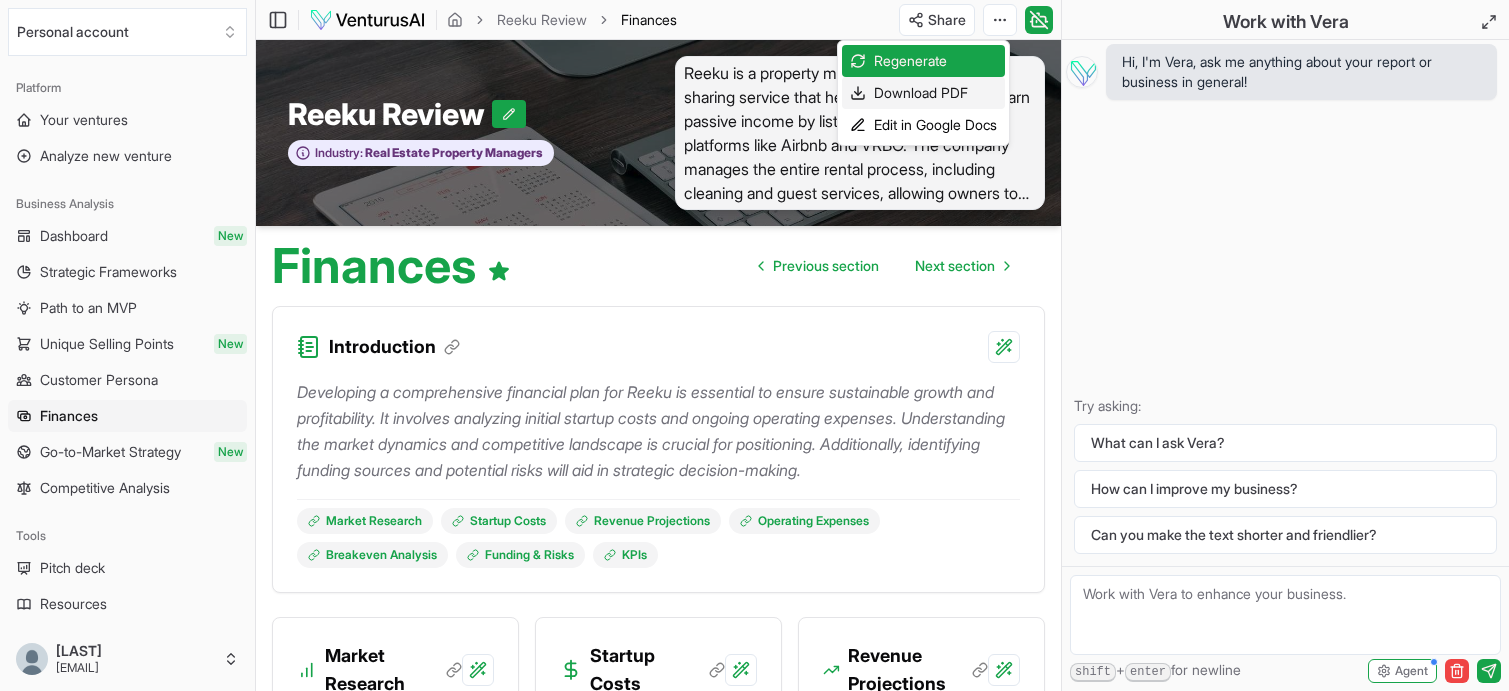 click on "Download PDF" at bounding box center (923, 93) 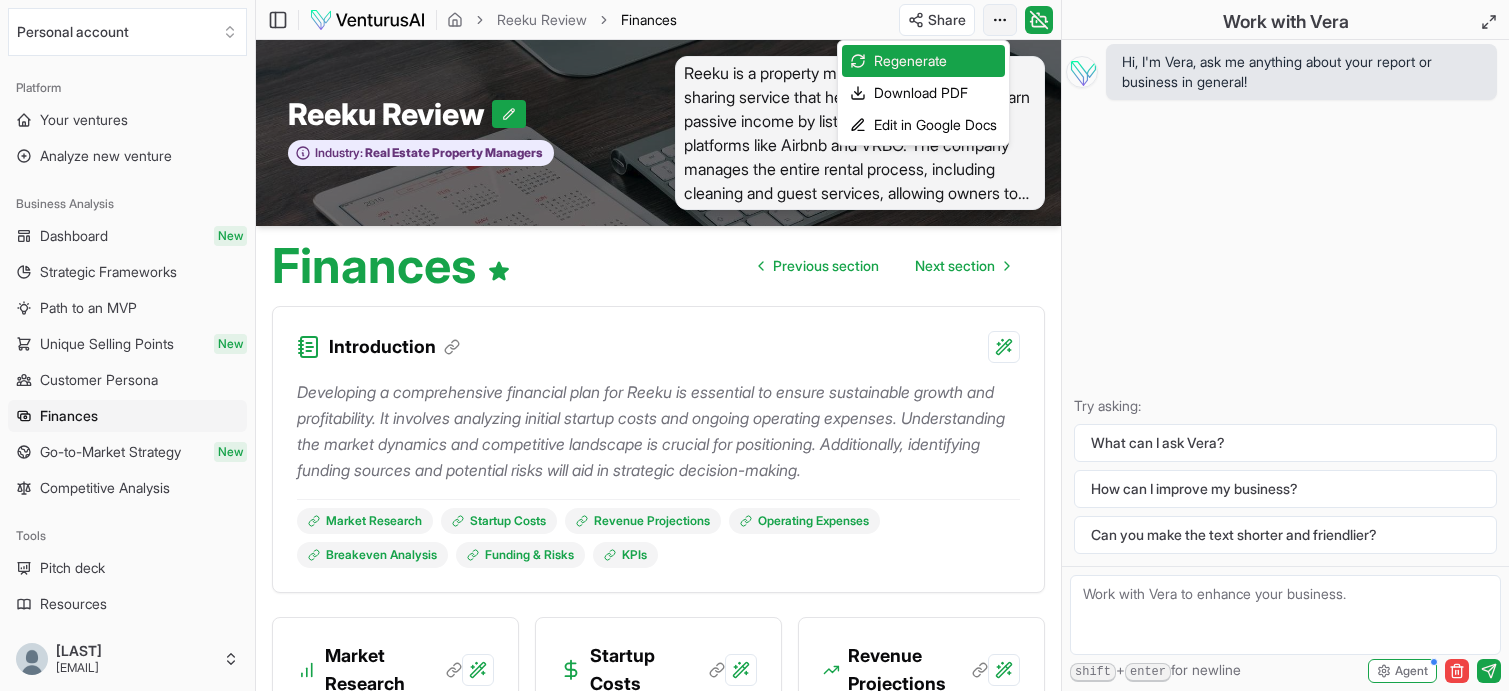 click on "We value your privacy We use cookies to enhance your browsing experience, serve personalized ads or content, and analyze our traffic. By clicking "Accept All", you consent to our use of cookies. Customize    Accept All Customize Consent Preferences   We use cookies to help you navigate efficiently and perform certain functions. You will find detailed information about all cookies under each consent category below. The cookies that are categorized as "Necessary" are stored on your browser as they are essential for enabling the basic functionalities of the site. ...  Show more Necessary Always Active Necessary cookies are required to enable the basic features of this site, such as providing secure log-in or adjusting your consent preferences. These cookies do not store any personally identifiable data. Cookie cookieyes-consent Duration 1 year Description Cookie __cf_bm Duration 1 hour Description This cookie, set by Cloudflare, is used to support Cloudflare Bot Management.  Cookie _cfuvid Duration session lidc" at bounding box center [754, 345] 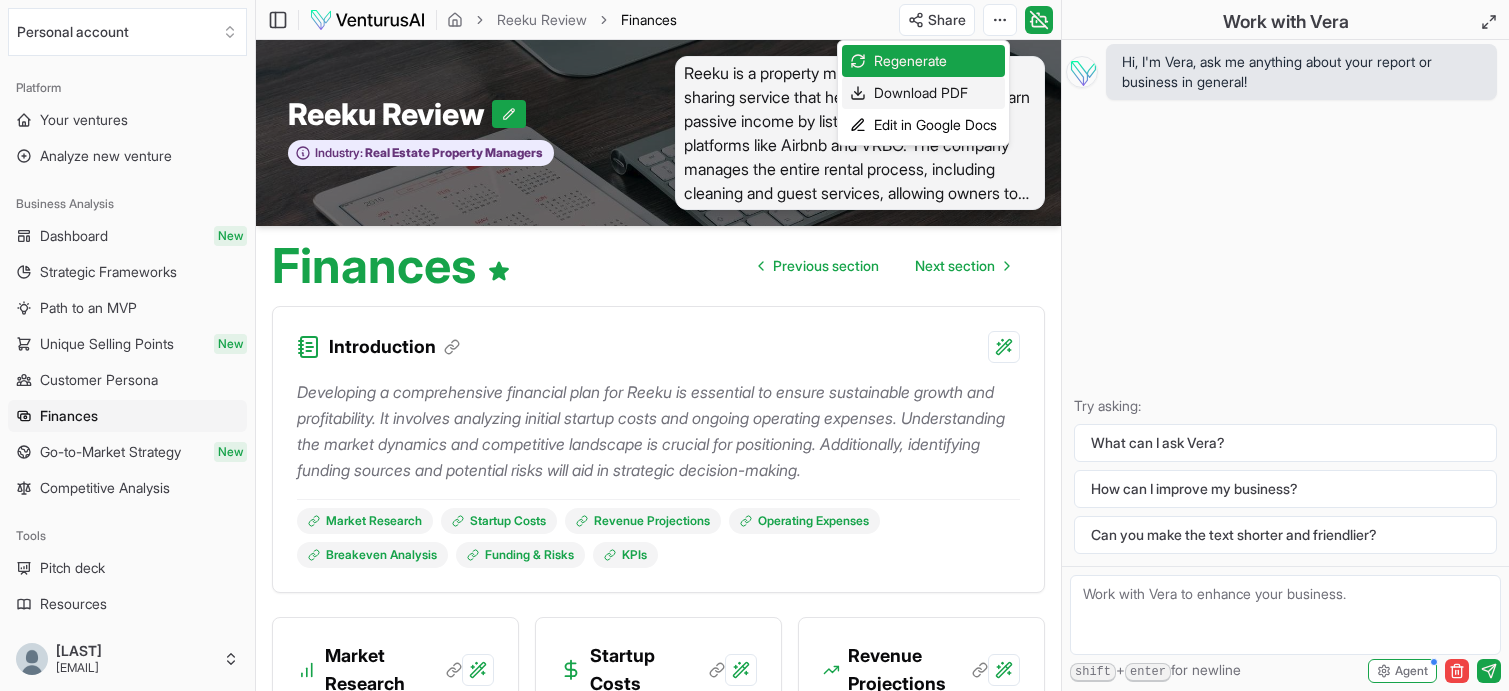 click on "Download PDF" at bounding box center (923, 93) 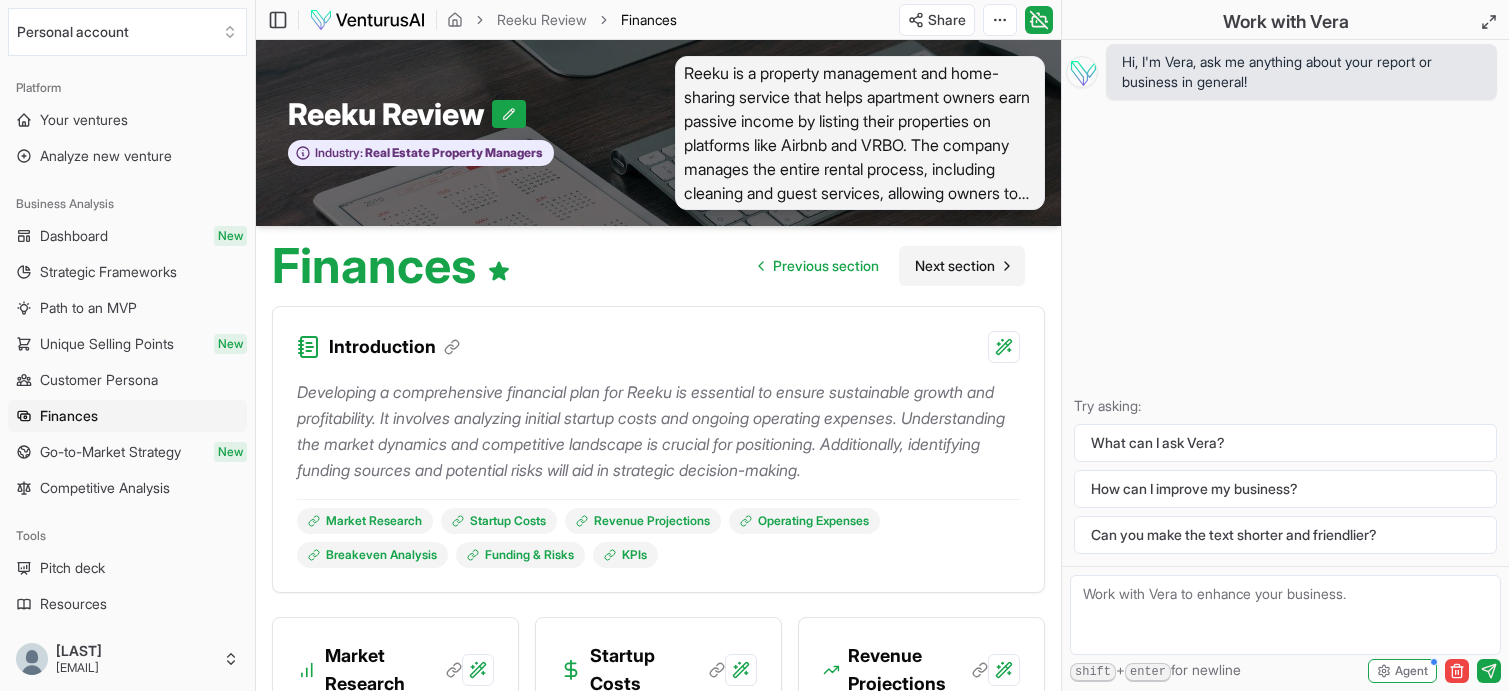 click on "Next section" at bounding box center (955, 266) 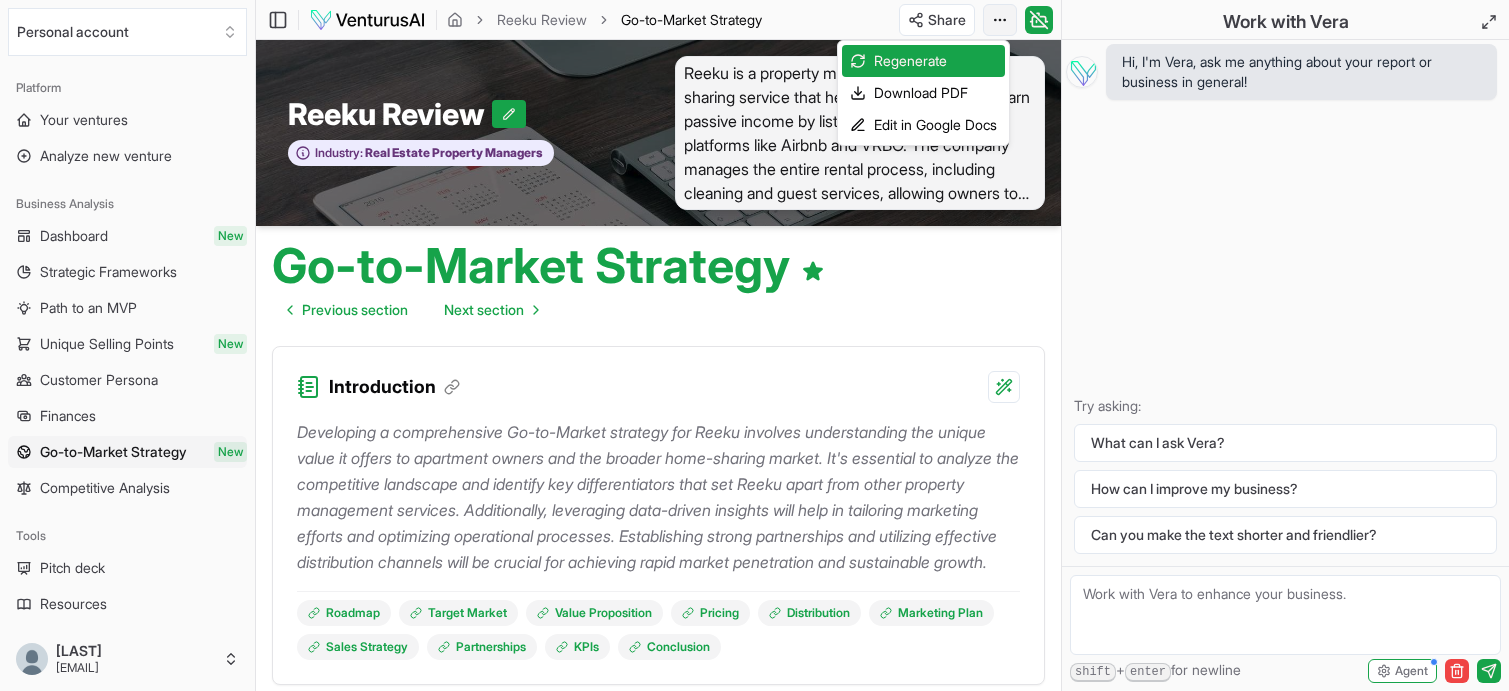 click on "We value your privacy We use cookies to enhance your browsing experience, serve personalized ads or content, and analyze our traffic. By clicking "Accept All", you consent to our use of cookies. Customize    Accept All Customize Consent Preferences   We use cookies to help you navigate efficiently and perform certain functions. You will find detailed information about all cookies under each consent category below. The cookies that are categorized as "Necessary" are stored on your browser as they are essential for enabling the basic functionalities of the site. ...  Show more Necessary Always Active Necessary cookies are required to enable the basic features of this site, such as providing secure log-in or adjusting your consent preferences. These cookies do not store any personally identifiable data. Cookie cookieyes-consent Duration 1 year Description Cookie __cf_bm Duration 1 hour Description This cookie, set by Cloudflare, is used to support Cloudflare Bot Management.  Cookie _cfuvid Duration session lidc" at bounding box center [754, 345] 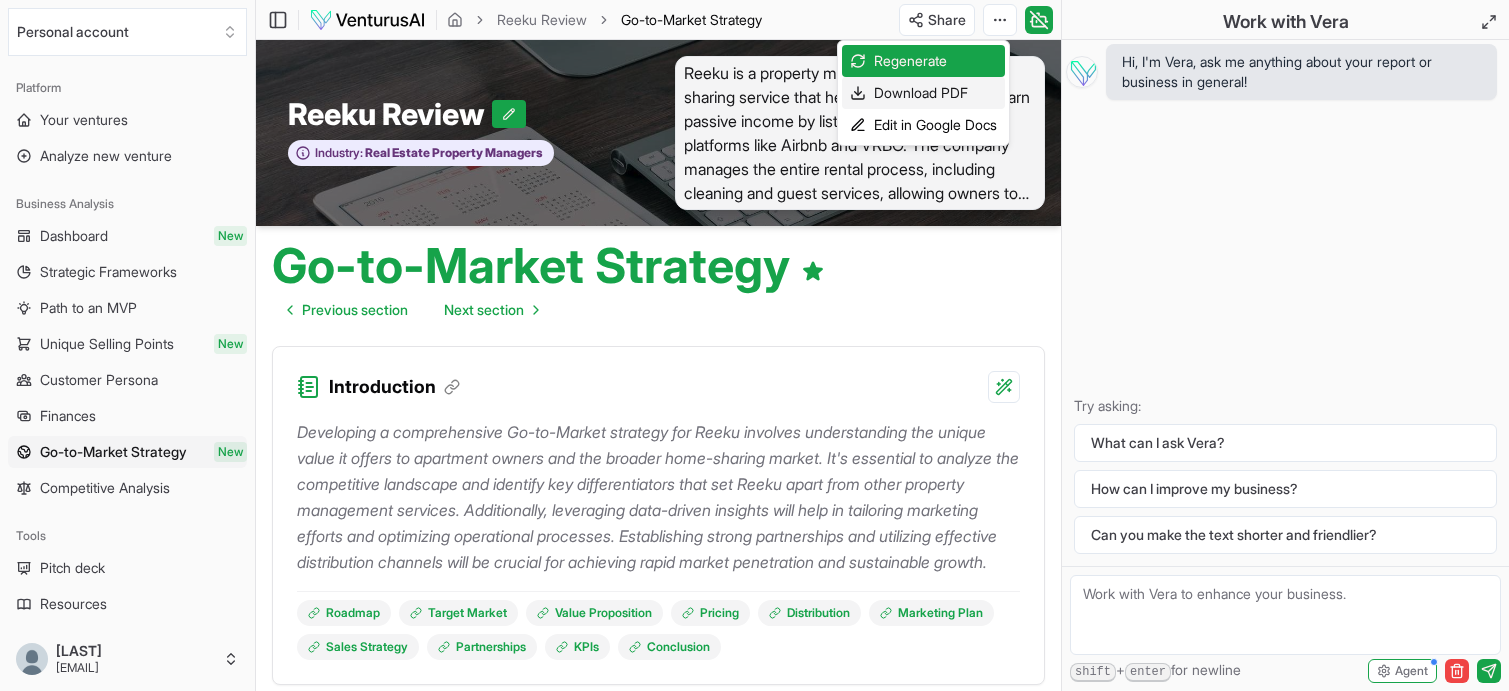 click on "Download PDF" at bounding box center (923, 93) 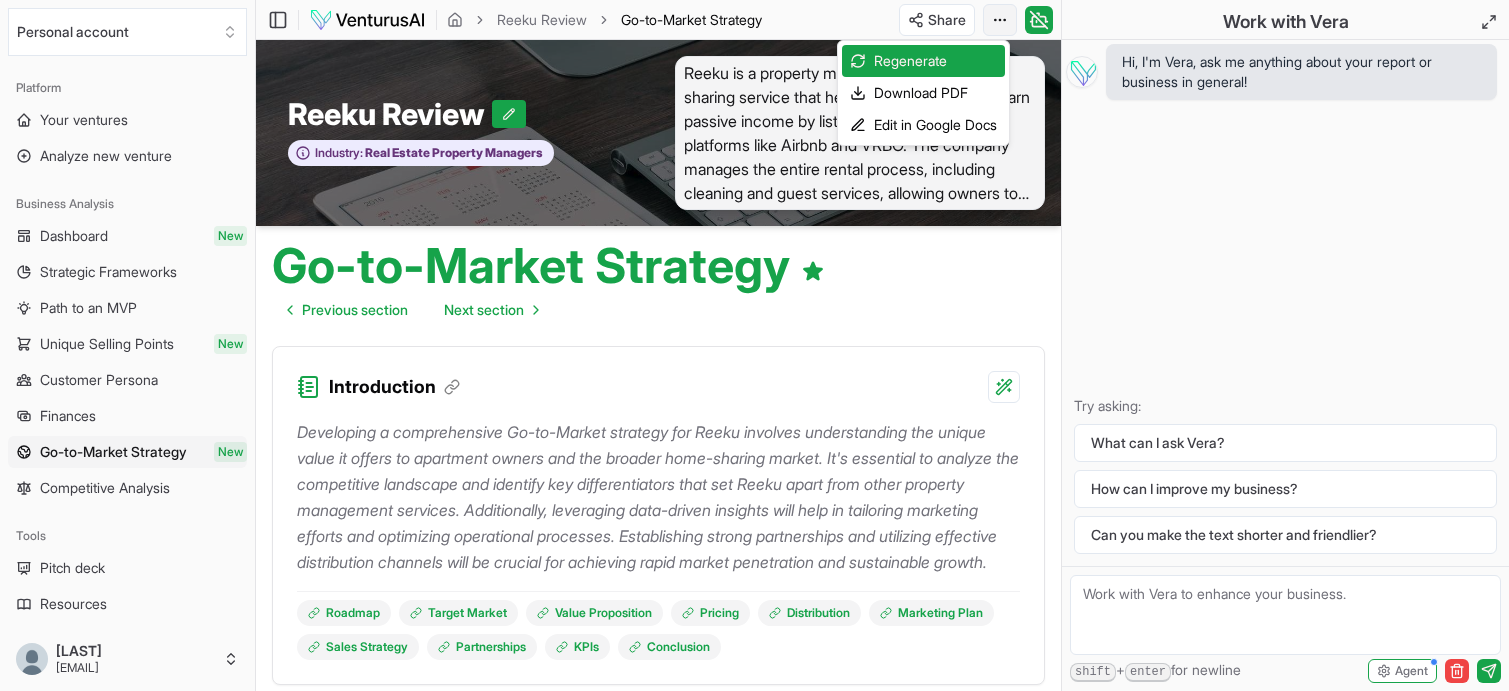 click on "We value your privacy We use cookies to enhance your browsing experience, serve personalized ads or content, and analyze our traffic. By clicking "Accept All", you consent to our use of cookies. Customize    Accept All Customize Consent Preferences   We use cookies to help you navigate efficiently and perform certain functions. You will find detailed information about all cookies under each consent category below. The cookies that are categorized as "Necessary" are stored on your browser as they are essential for enabling the basic functionalities of the site. ...  Show more Necessary Always Active Necessary cookies are required to enable the basic features of this site, such as providing secure log-in or adjusting your consent preferences. These cookies do not store any personally identifiable data. Cookie cookieyes-consent Duration 1 year Description Cookie __cf_bm Duration 1 hour Description This cookie, set by Cloudflare, is used to support Cloudflare Bot Management.  Cookie _cfuvid Duration session lidc" at bounding box center [754, 345] 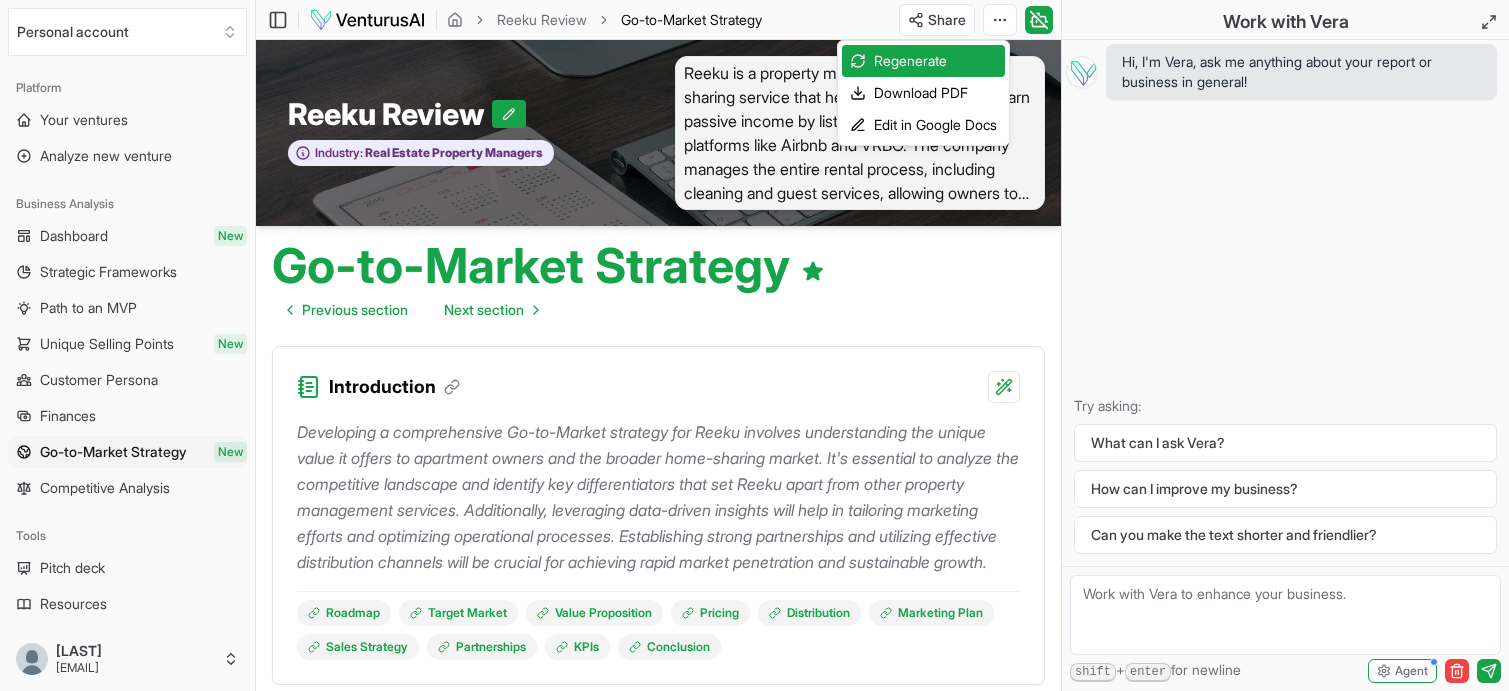 click on "We value your privacy We use cookies to enhance your browsing experience, serve personalized ads or content, and analyze our traffic. By clicking "Accept All", you consent to our use of cookies. Customize    Accept All Customize Consent Preferences   We use cookies to help you navigate efficiently and perform certain functions. You will find detailed information about all cookies under each consent category below. The cookies that are categorized as "Necessary" are stored on your browser as they are essential for enabling the basic functionalities of the site. ...  Show more Necessary Always Active Necessary cookies are required to enable the basic features of this site, such as providing secure log-in or adjusting your consent preferences. These cookies do not store any personally identifiable data. Cookie cookieyes-consent Duration 1 year Description Cookie __cf_bm Duration 1 hour Description This cookie, set by Cloudflare, is used to support Cloudflare Bot Management.  Cookie _cfuvid Duration session lidc" at bounding box center [754, 345] 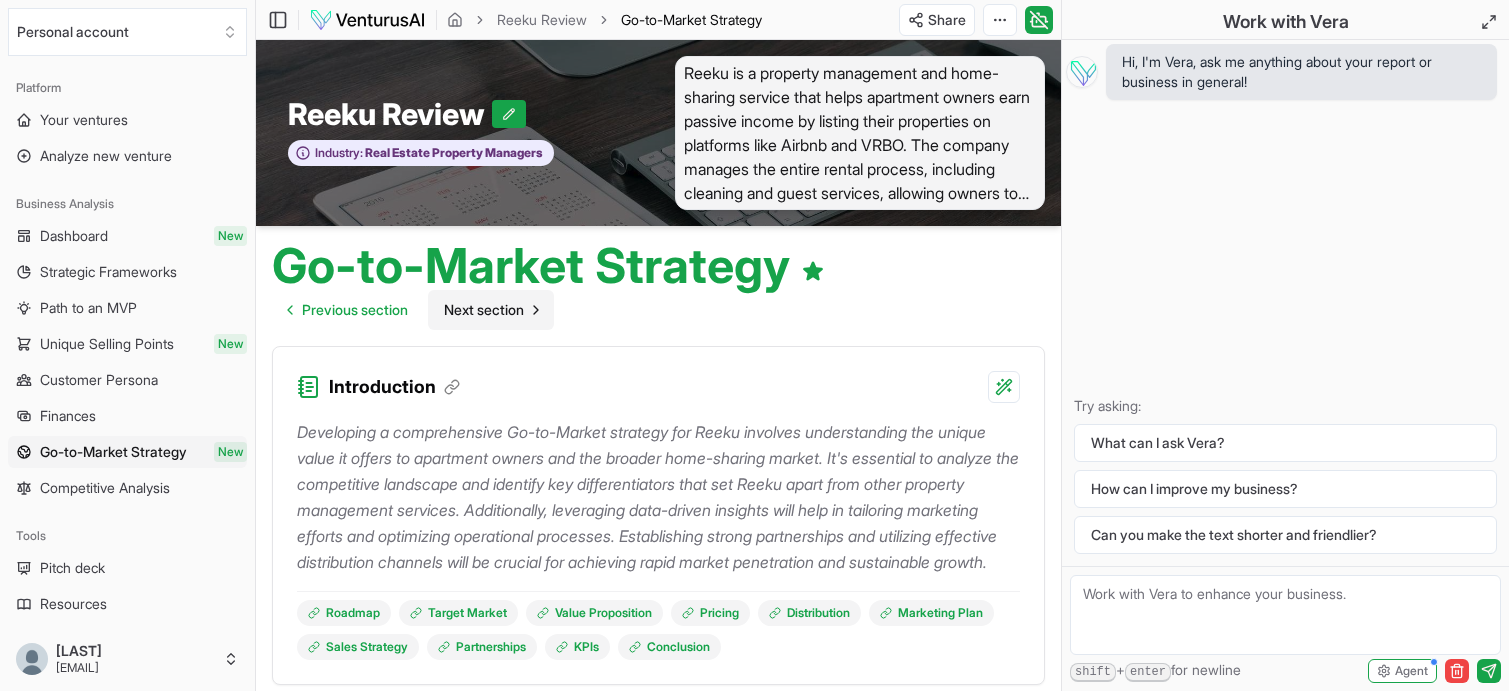 click on "Next section" at bounding box center (484, 310) 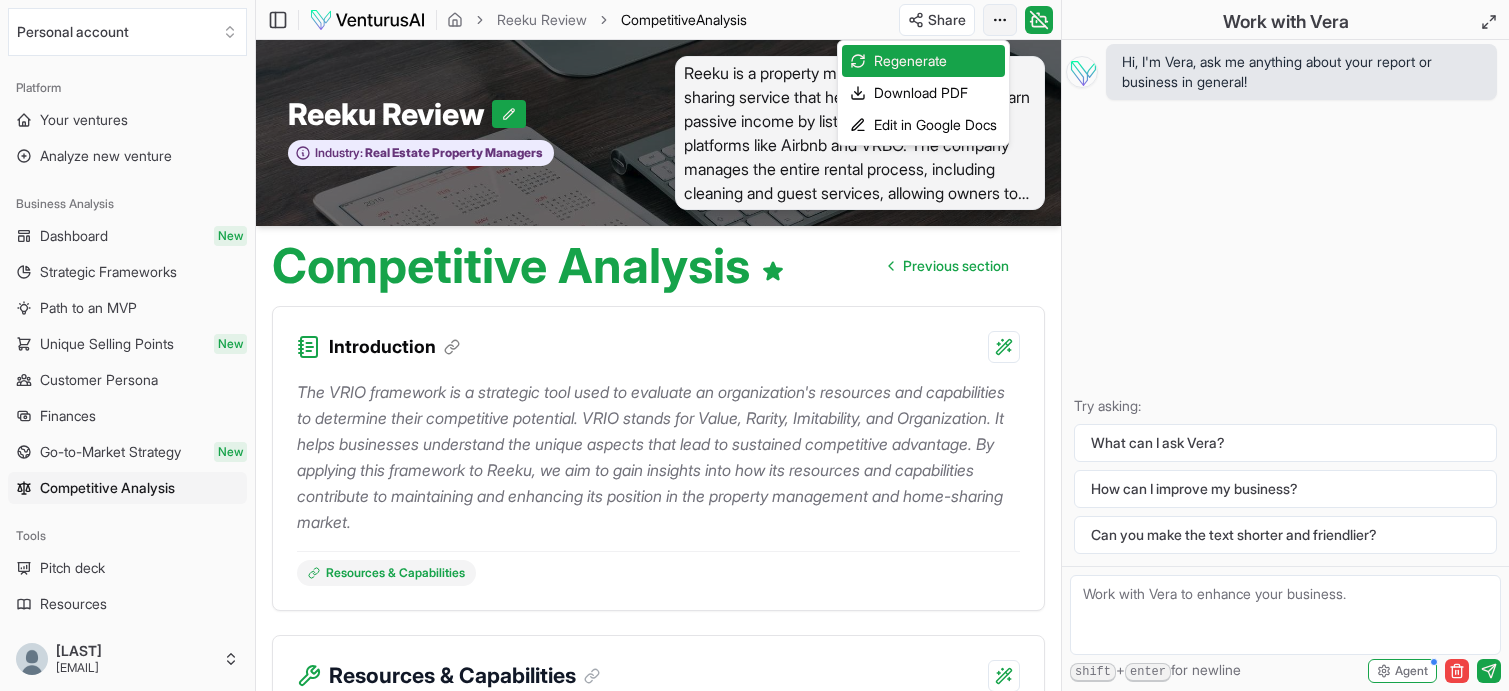 click on "We value your privacy We use cookies to enhance your browsing experience, serve personalized ads or content, and analyze our traffic. By clicking "Accept All", you consent to our use of cookies. Customize    Accept All Customize Consent Preferences   We use cookies to help you navigate efficiently and perform certain functions. You will find detailed information about all cookies under each consent category below. The cookies that are categorized as "Necessary" are stored on your browser as they are essential for enabling the basic functionalities of the site. ...  Show more Necessary Always Active Necessary cookies are required to enable the basic features of this site, such as providing secure log-in or adjusting your consent preferences. These cookies do not store any personally identifiable data. Cookie cookieyes-consent Duration 1 year Description Cookie __cf_bm Duration 1 hour Description This cookie, set by Cloudflare, is used to support Cloudflare Bot Management.  Cookie _cfuvid Duration session lidc" at bounding box center (754, 345) 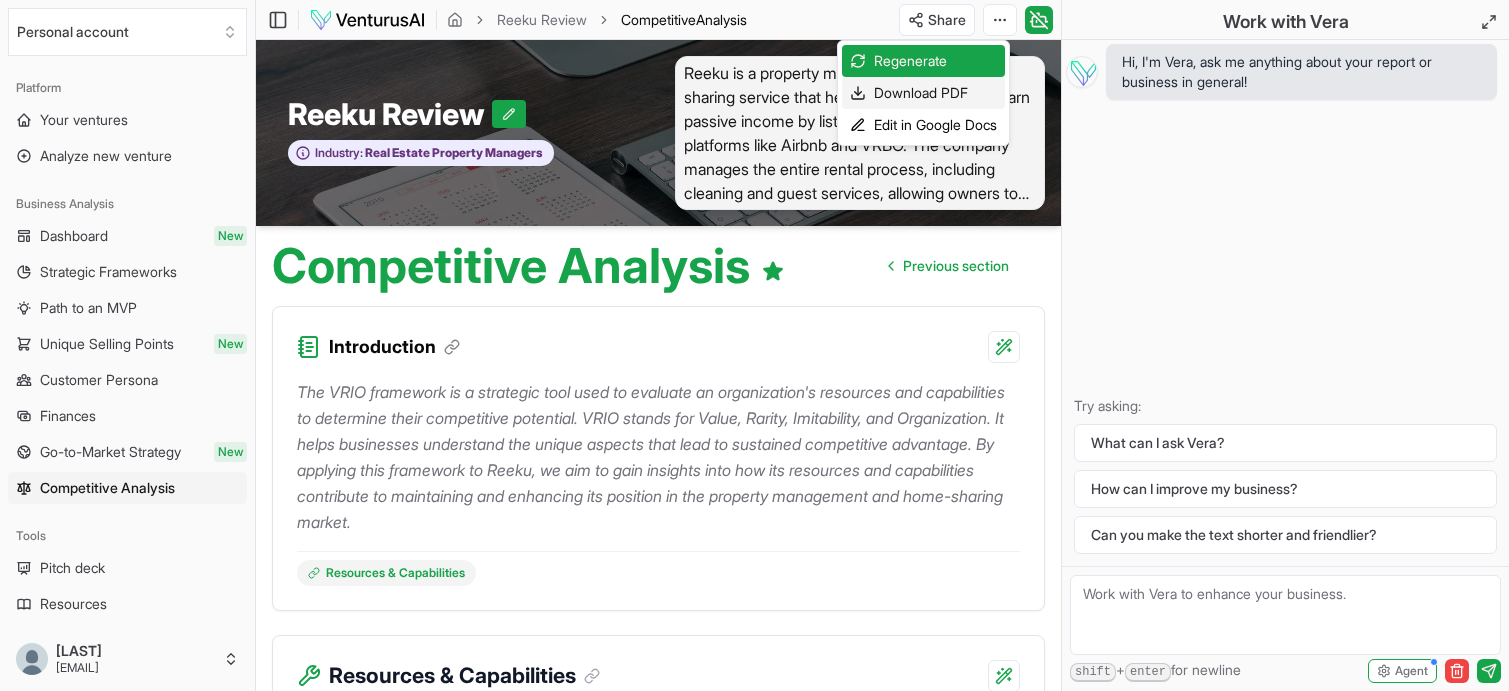 click on "Download PDF" at bounding box center [923, 93] 